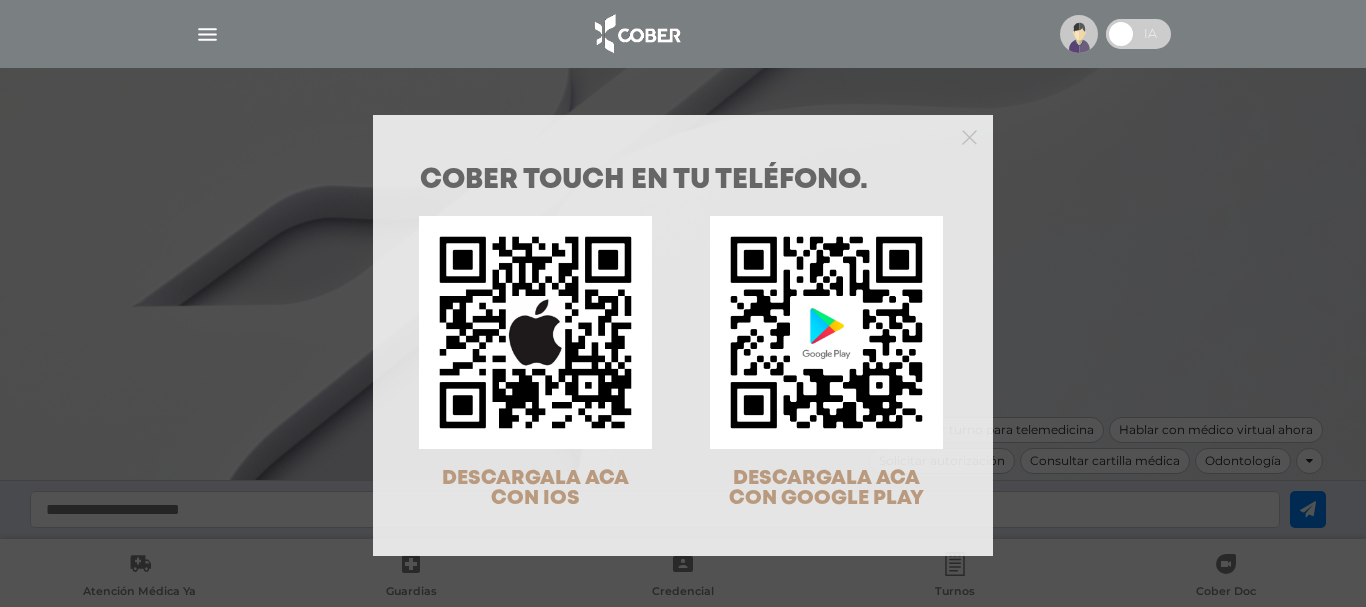 scroll, scrollTop: 0, scrollLeft: 0, axis: both 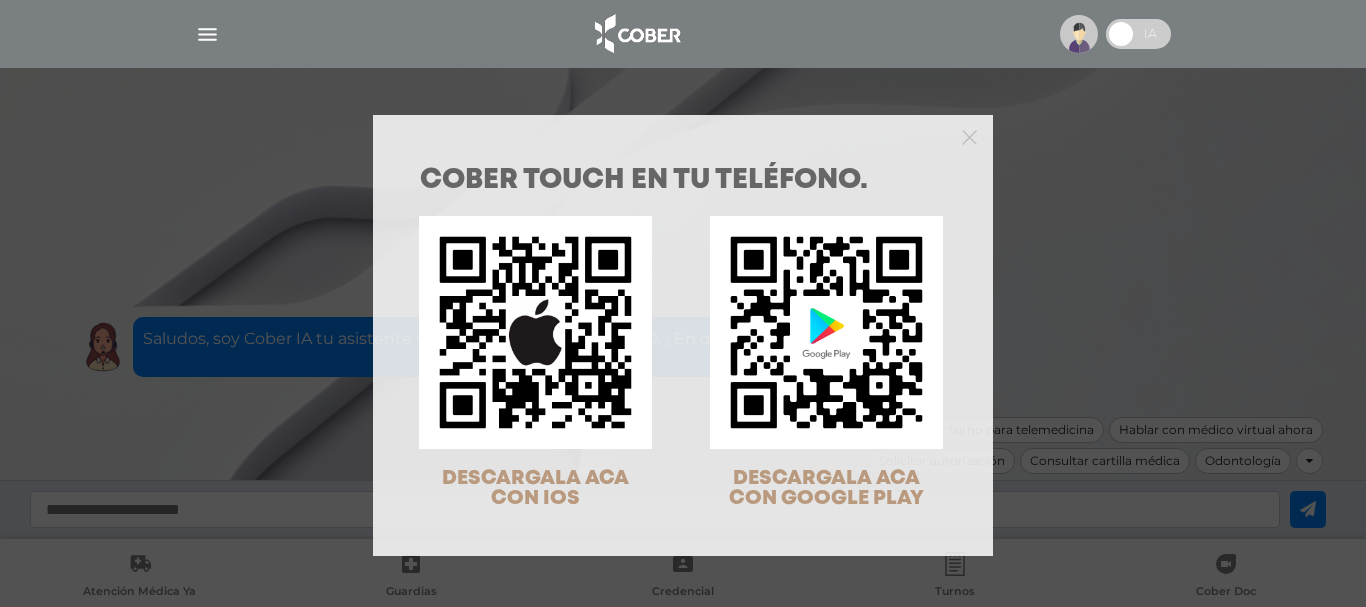 click at bounding box center [683, 135] 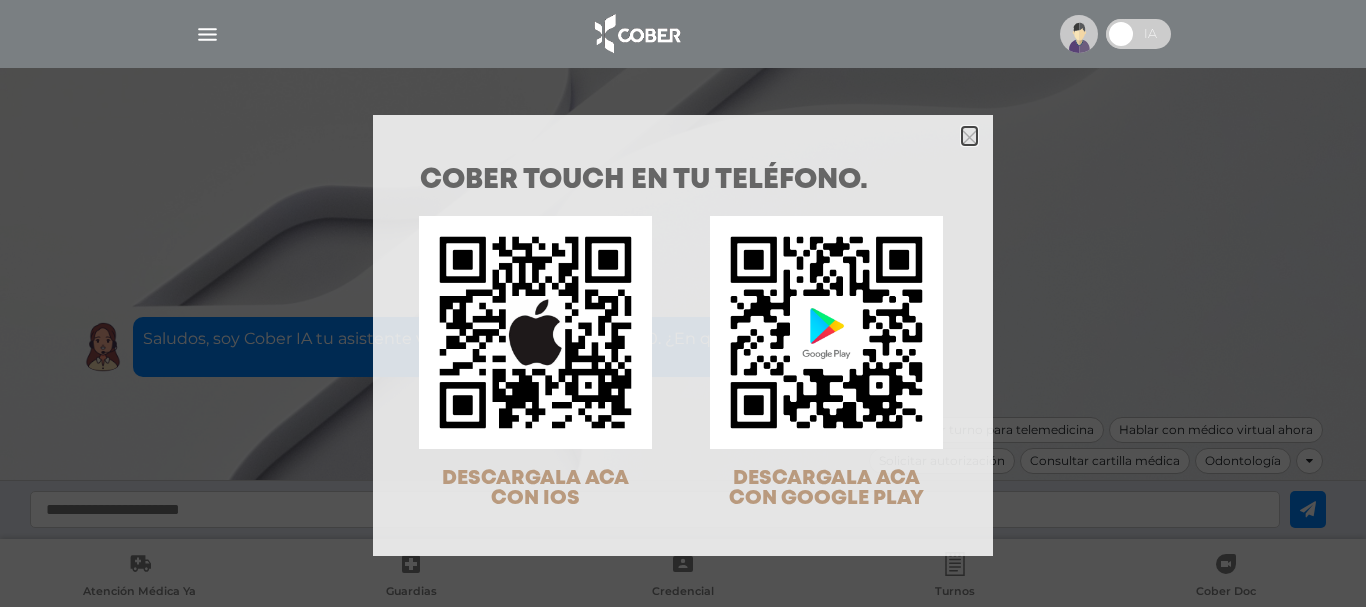click 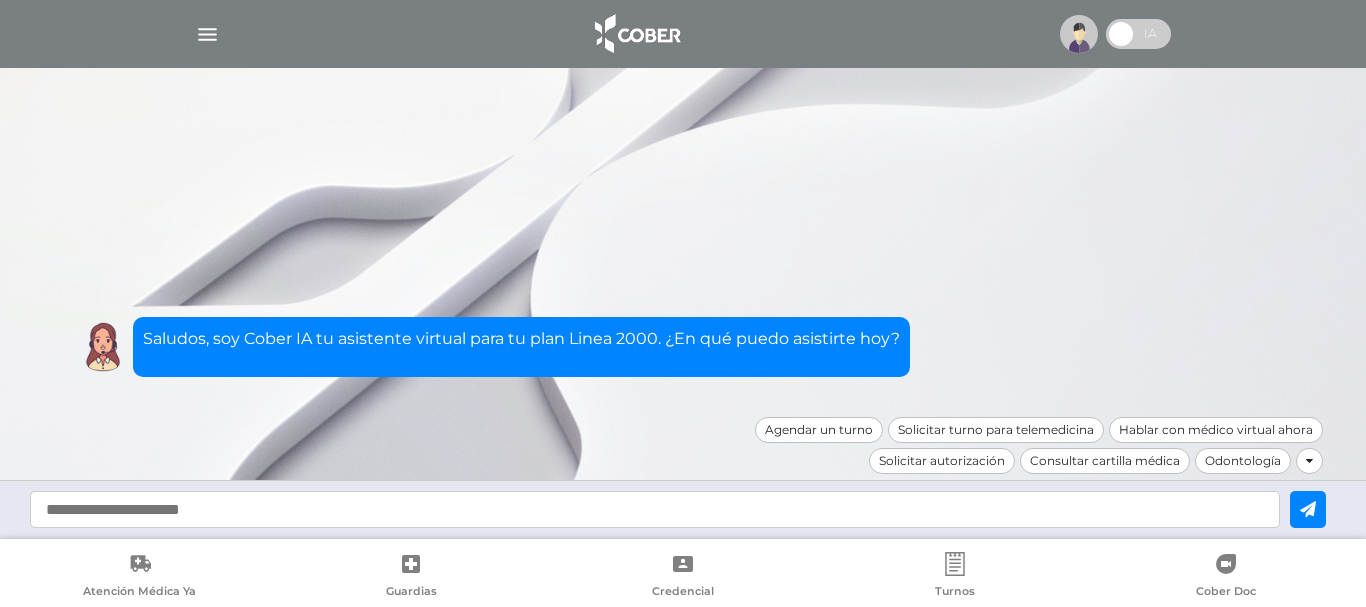 click at bounding box center (1079, 34) 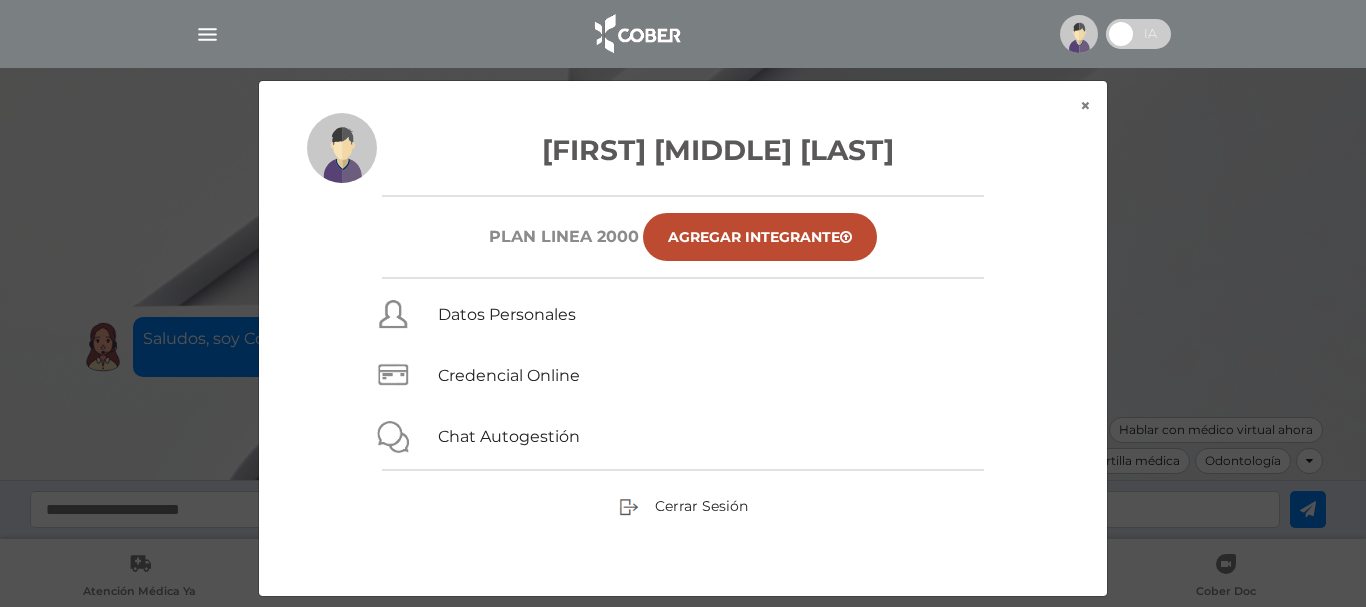 click at bounding box center [683, 34] 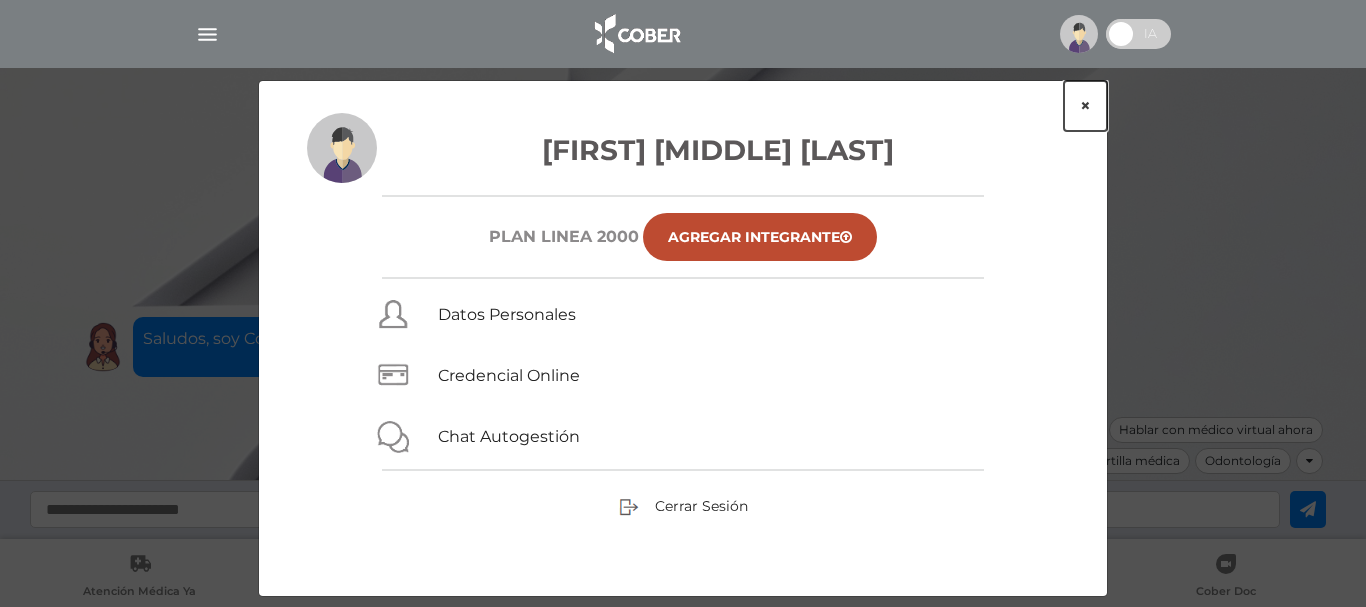 click on "×" at bounding box center (1085, 106) 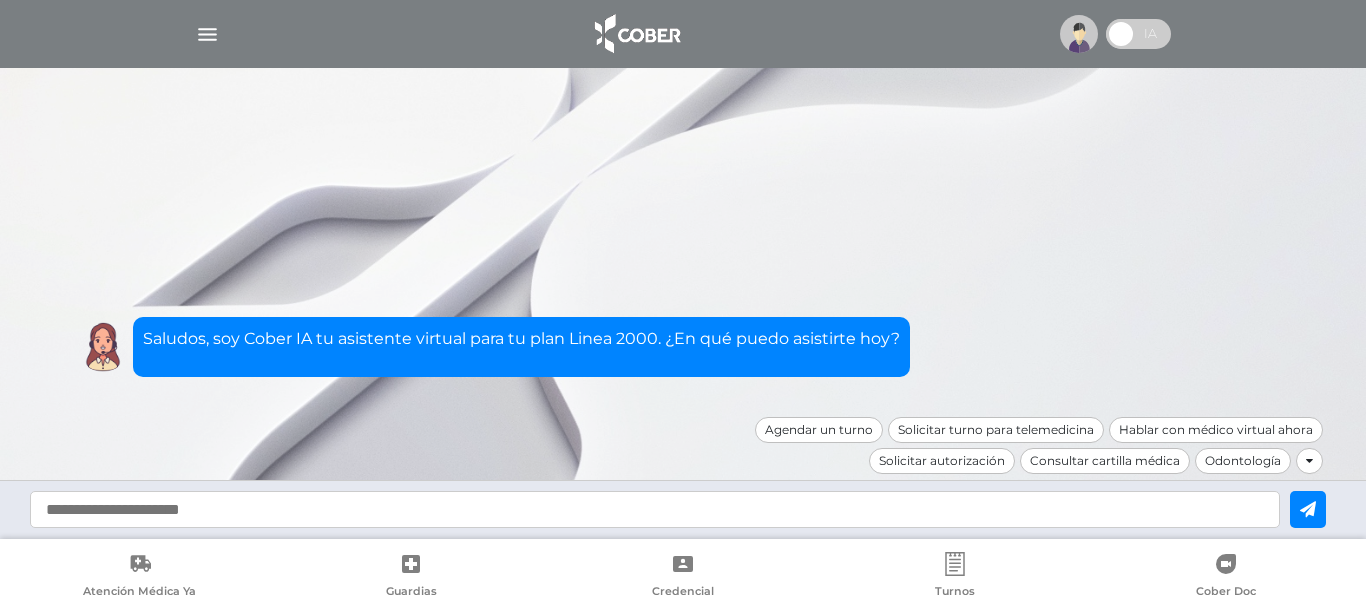 click at bounding box center (207, 34) 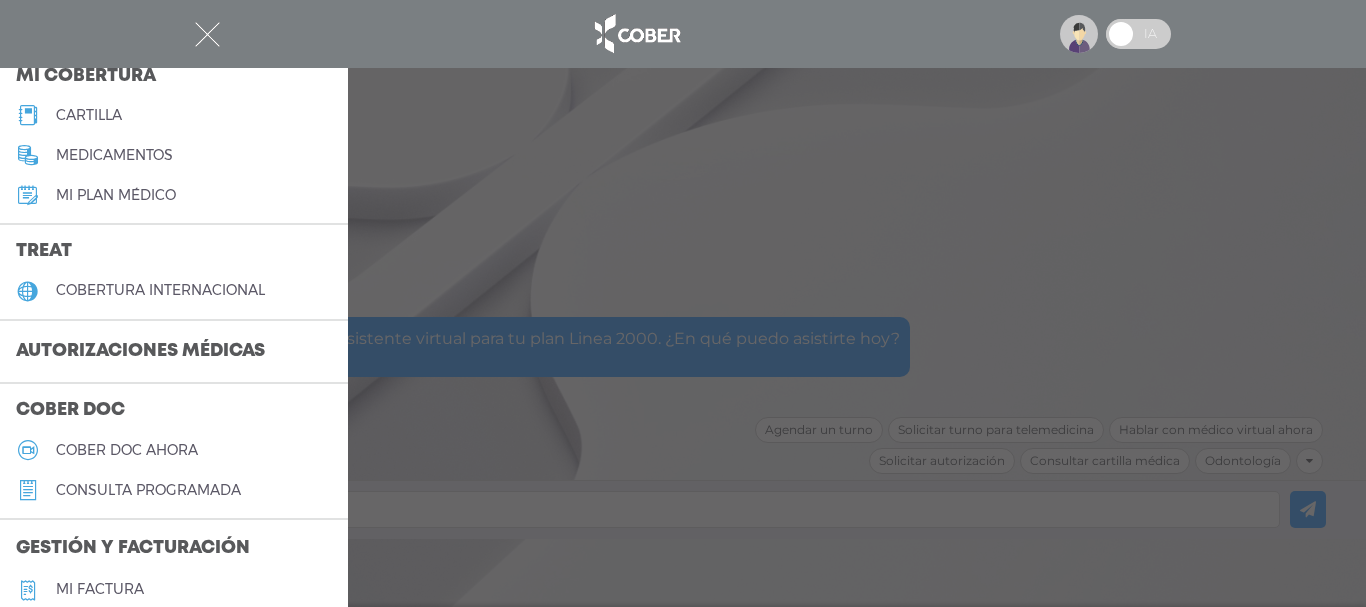 scroll, scrollTop: 279, scrollLeft: 0, axis: vertical 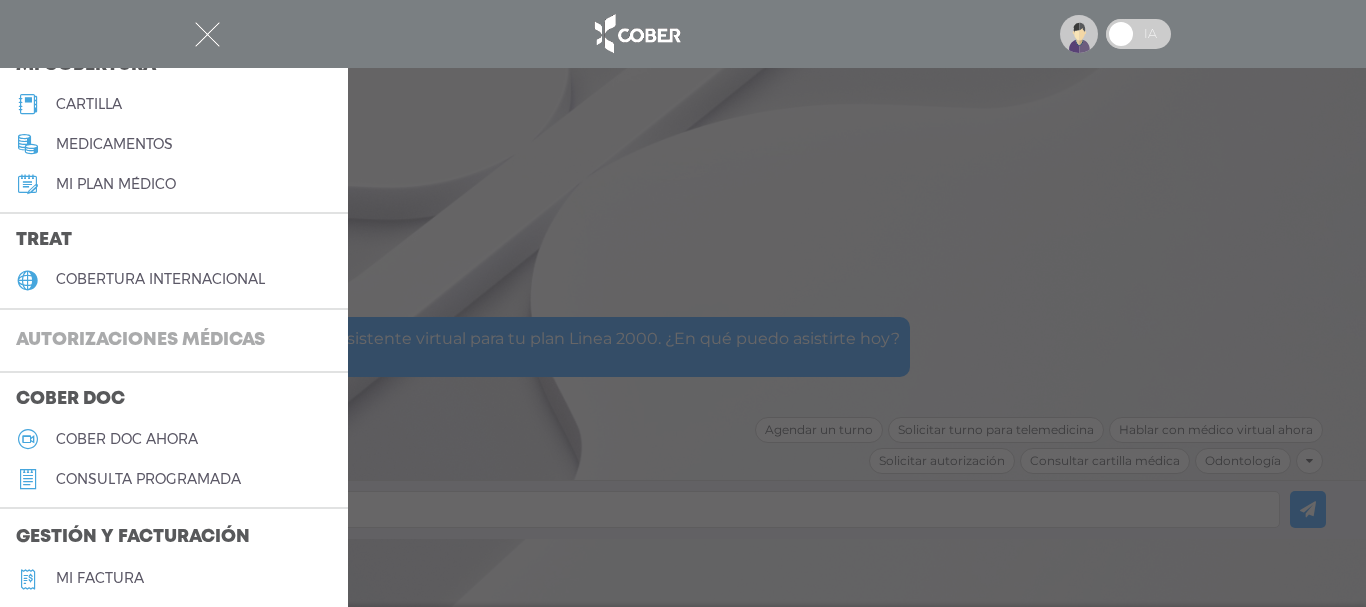 click on "Autorizaciones médicas" at bounding box center (140, 341) 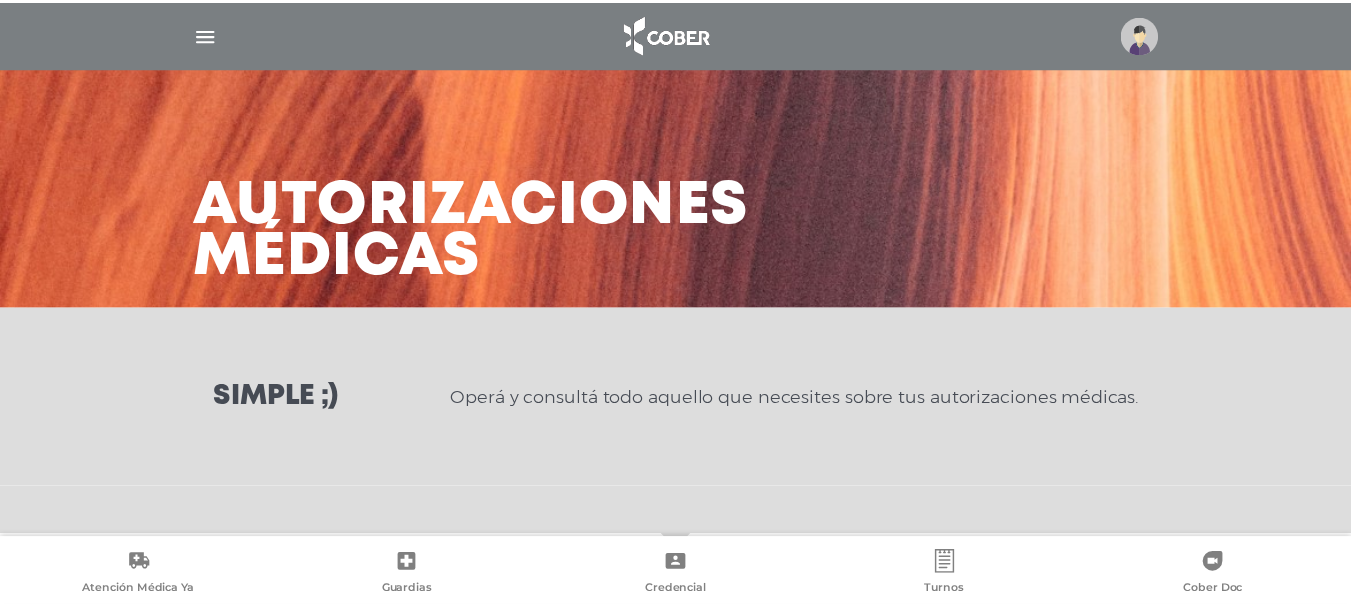 scroll, scrollTop: 0, scrollLeft: 0, axis: both 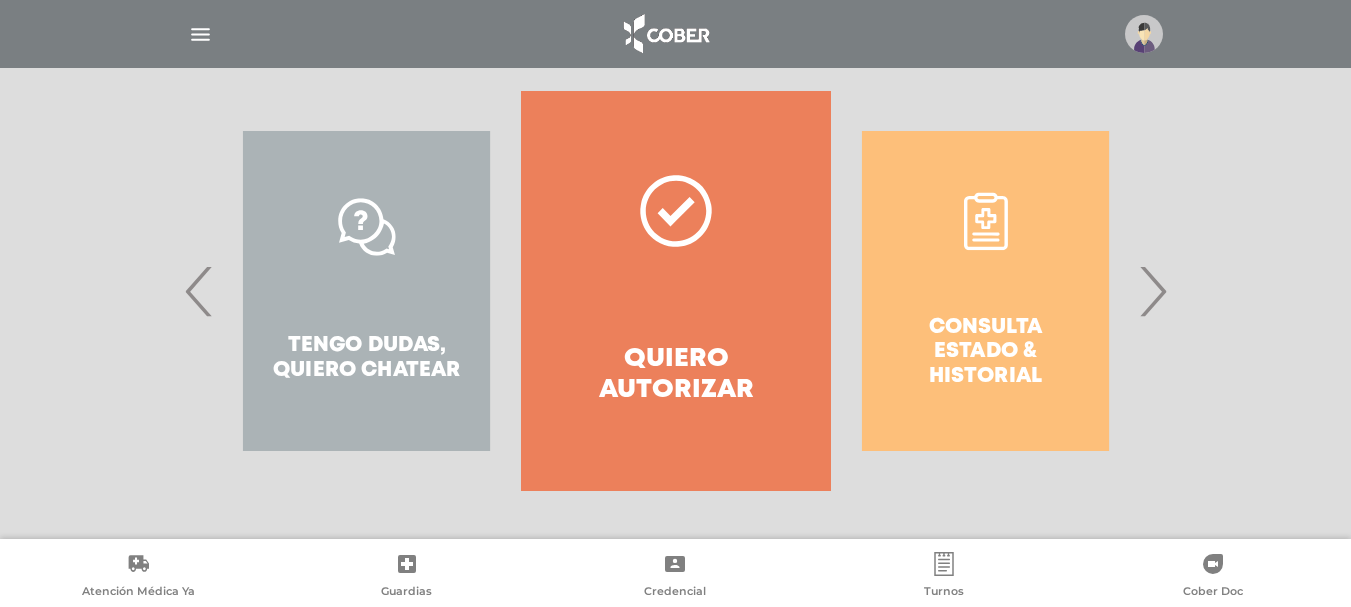 click on "Quiero autorizar" at bounding box center [675, 291] 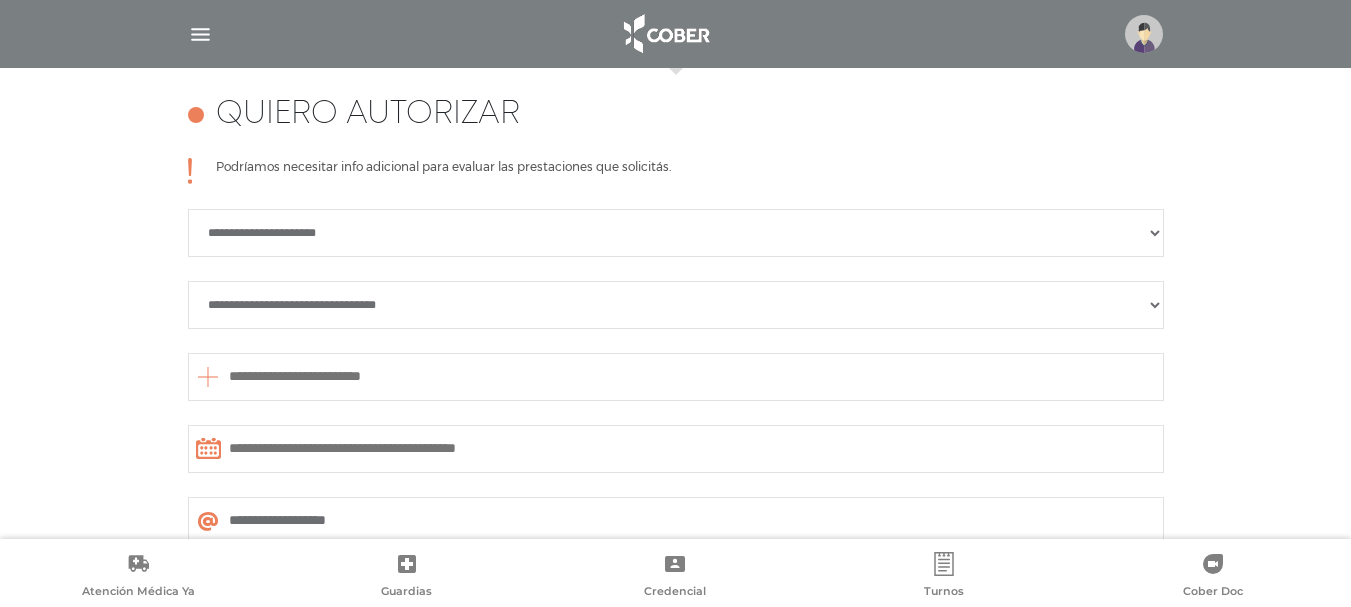 scroll, scrollTop: 888, scrollLeft: 0, axis: vertical 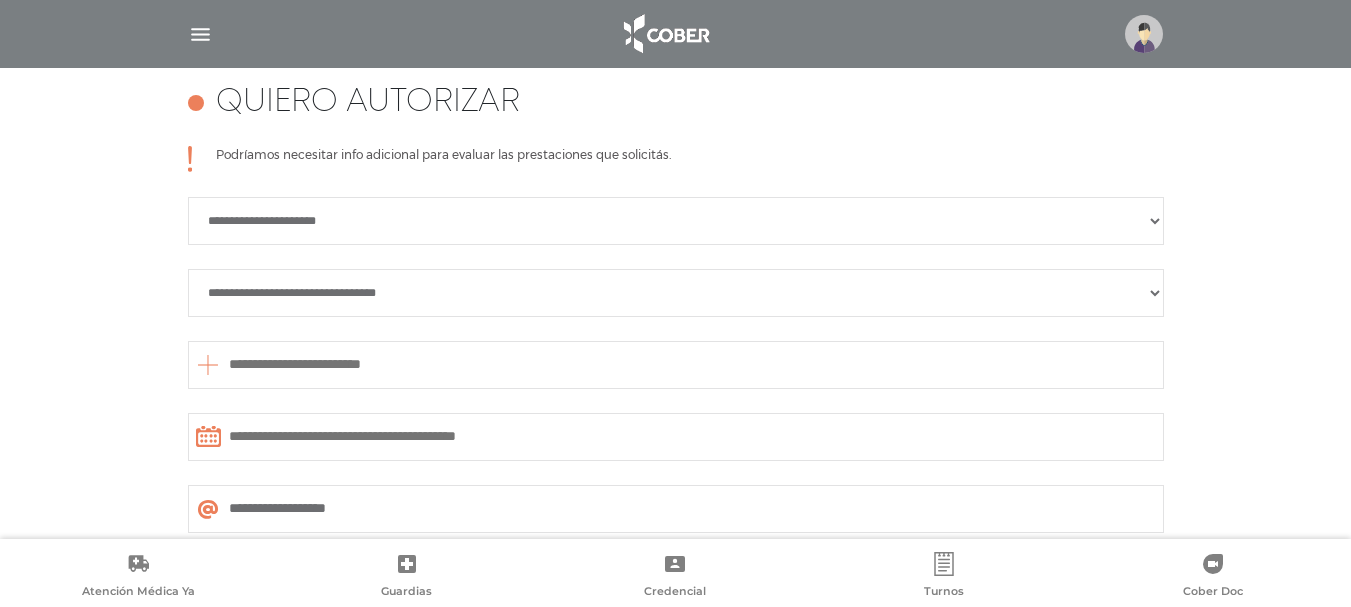 click on "**********" at bounding box center (676, 221) 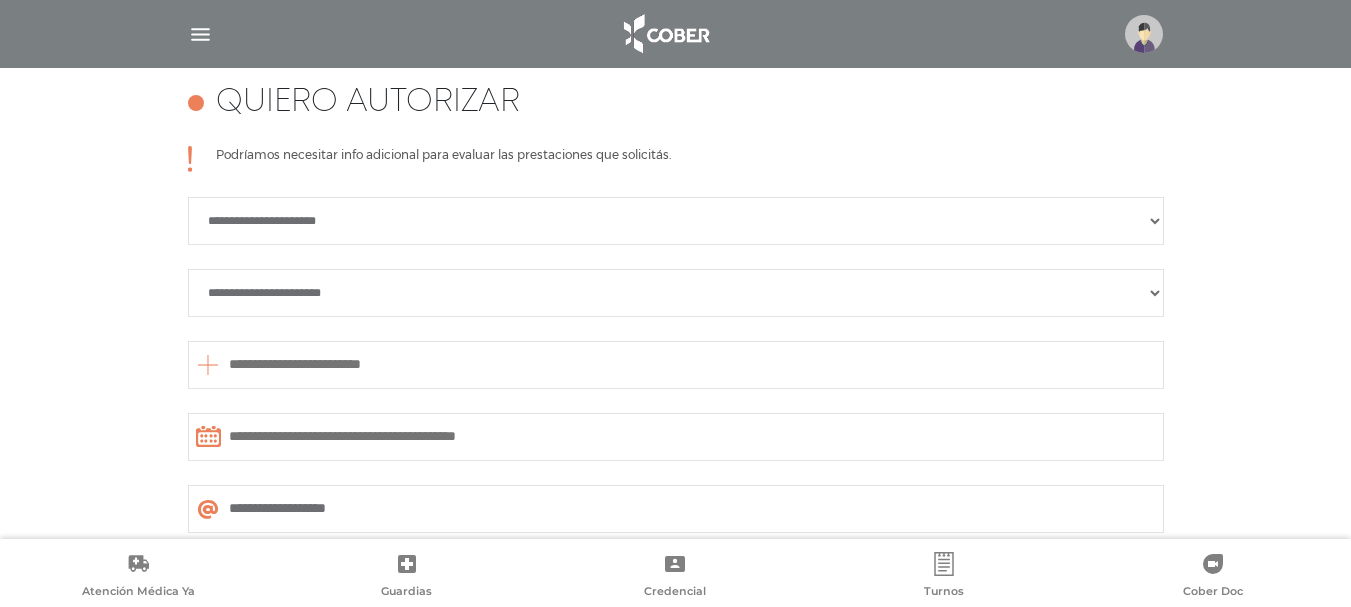 click on "**********" at bounding box center (676, 293) 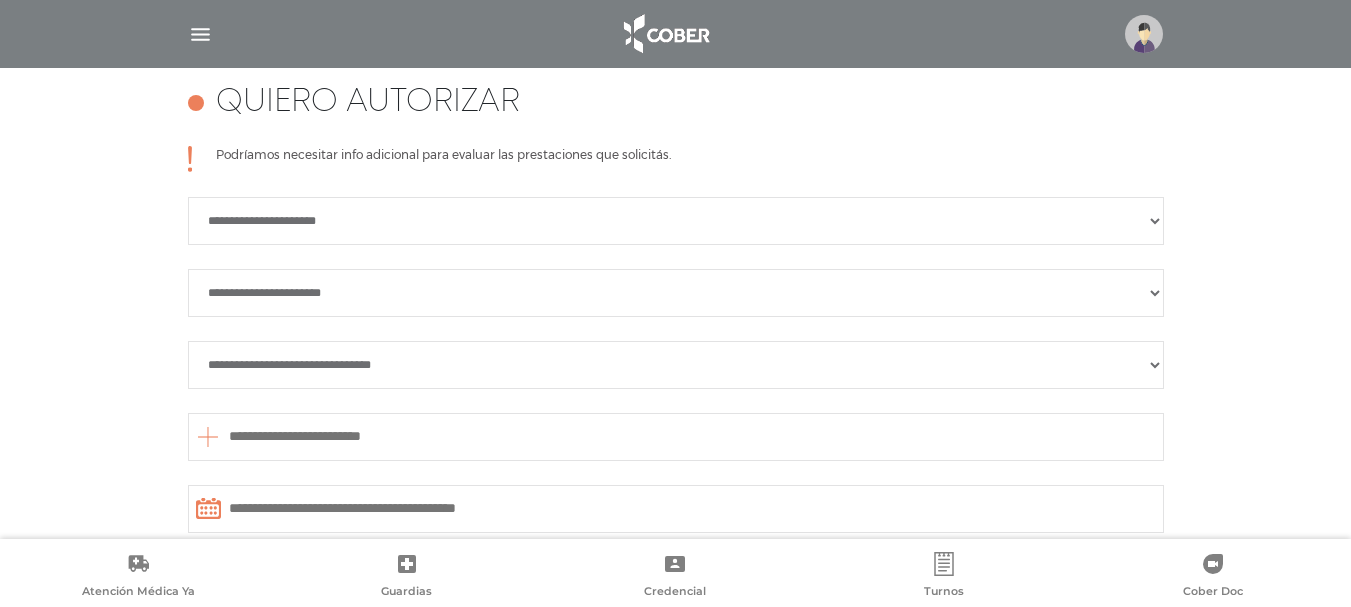 click on "**********" at bounding box center [676, 365] 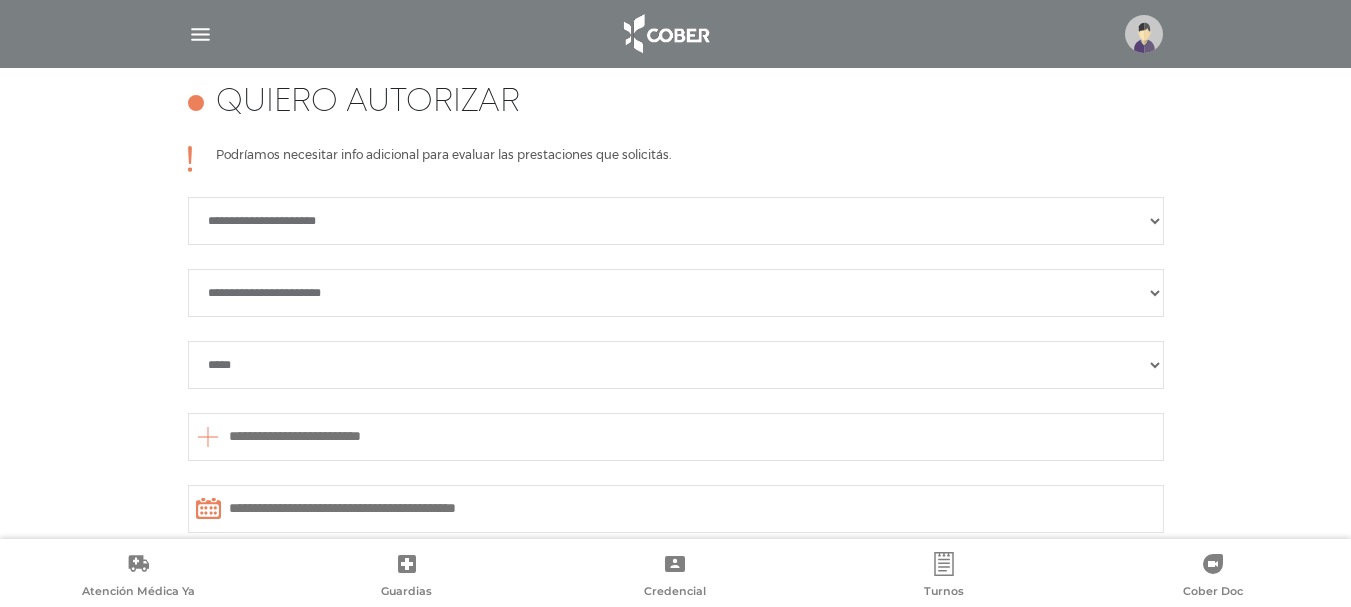click at bounding box center [676, 437] 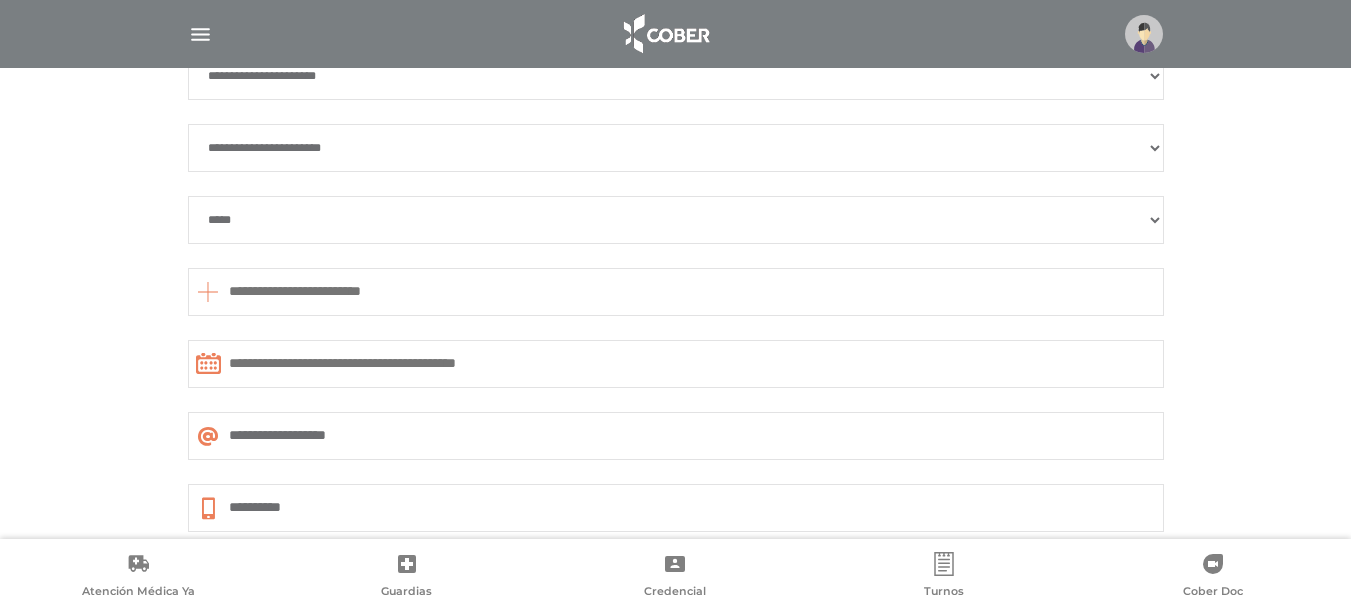 scroll, scrollTop: 1030, scrollLeft: 0, axis: vertical 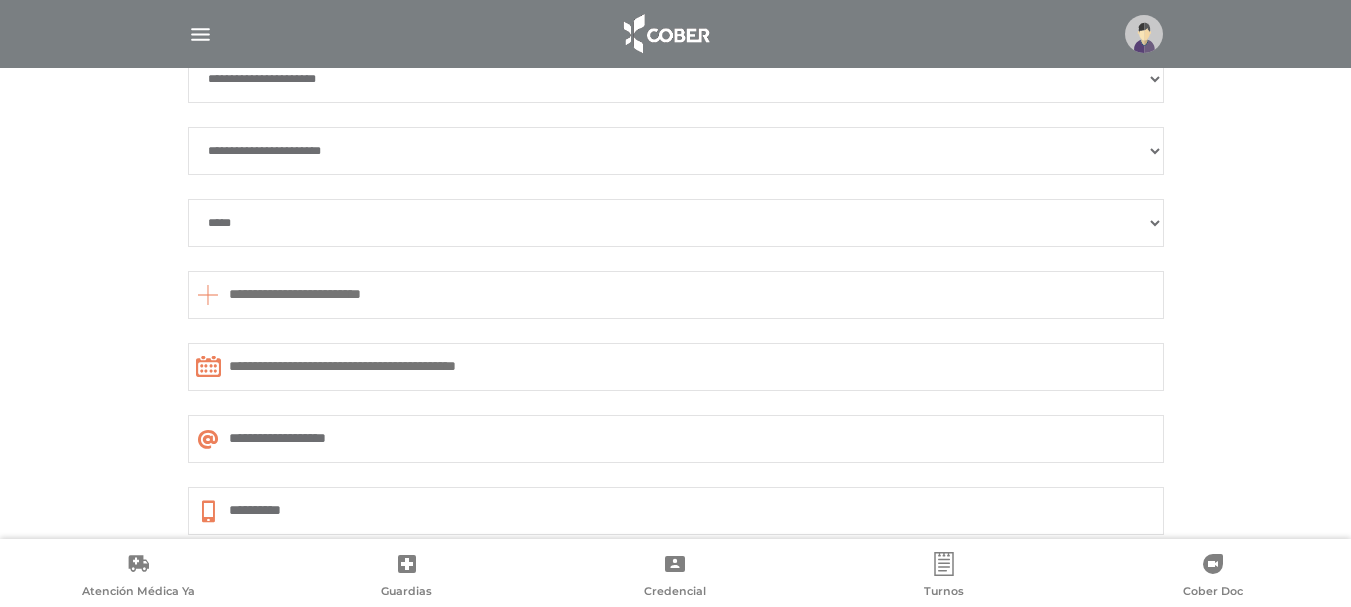 click at bounding box center (676, 295) 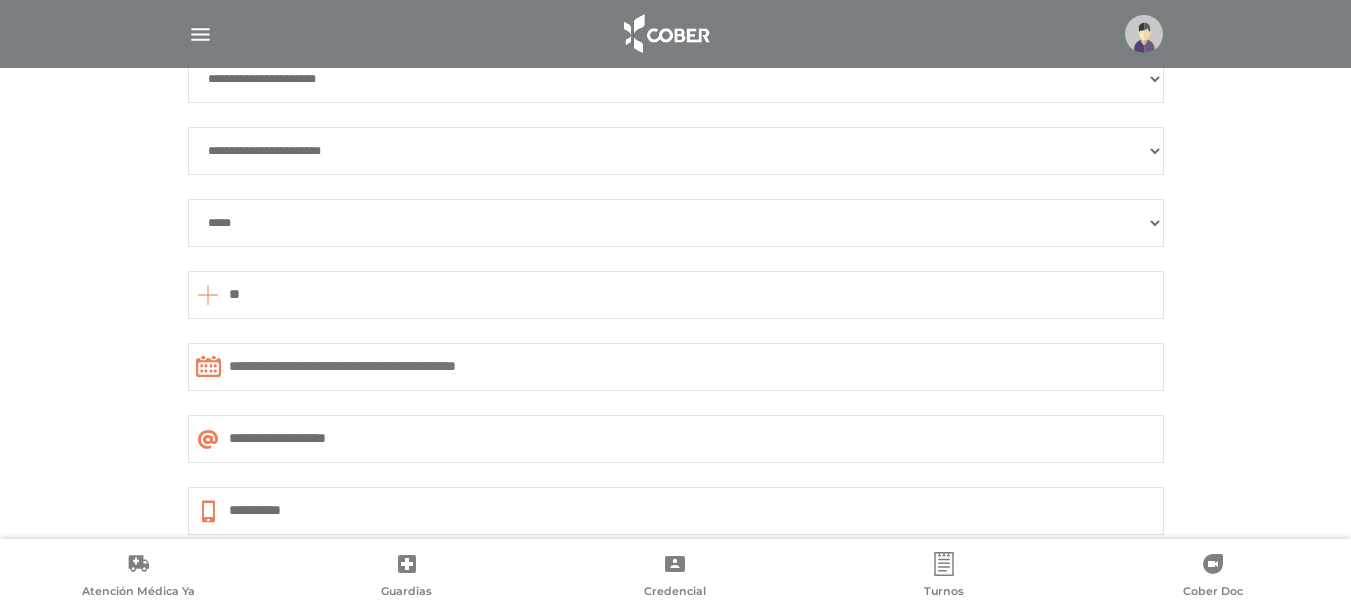 click at bounding box center (208, 295) 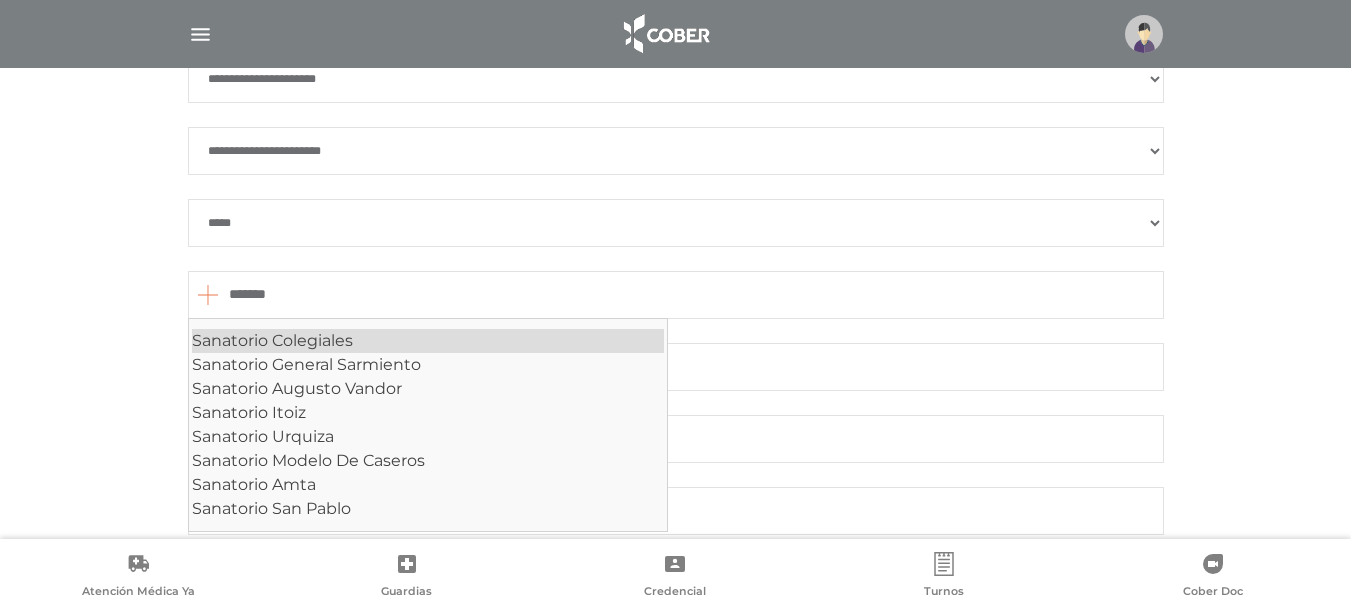 click on "Sanatorio Colegiales" at bounding box center (428, 341) 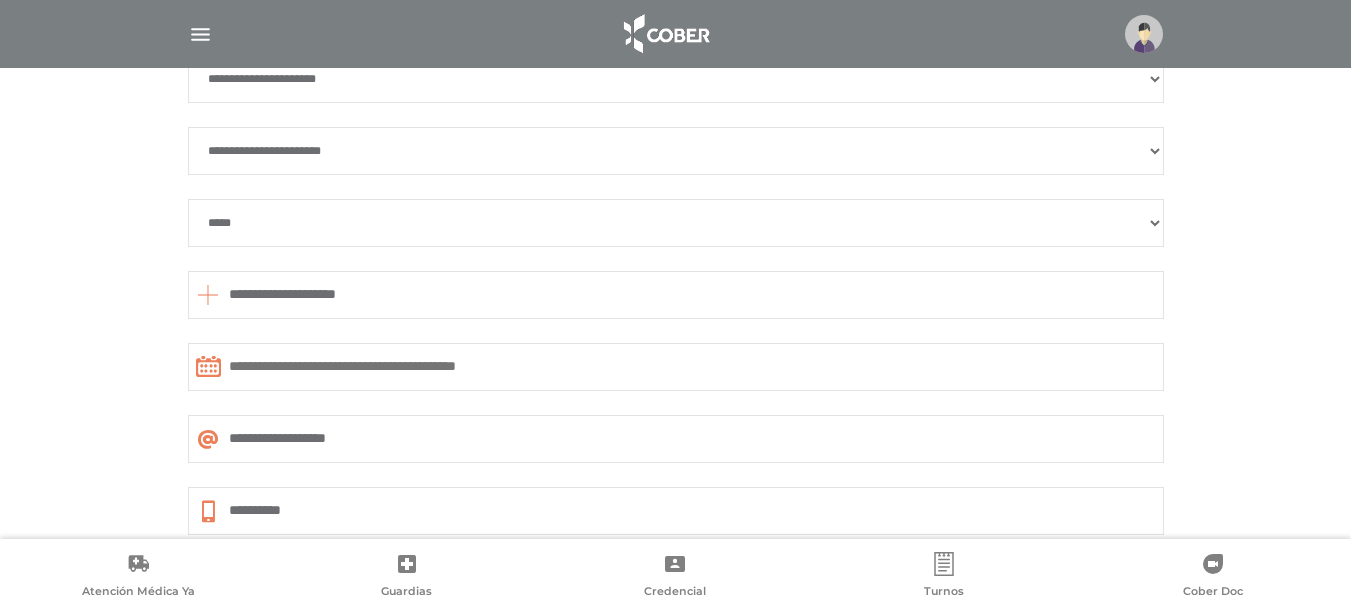 type on "**********" 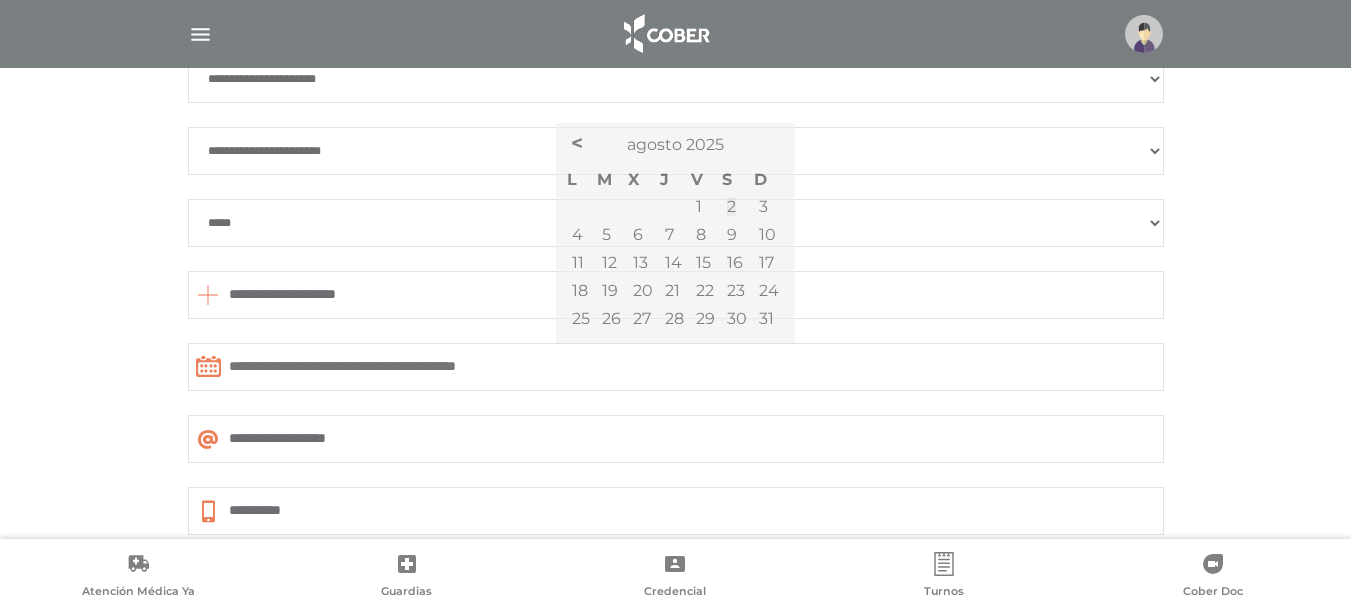 click at bounding box center [676, 367] 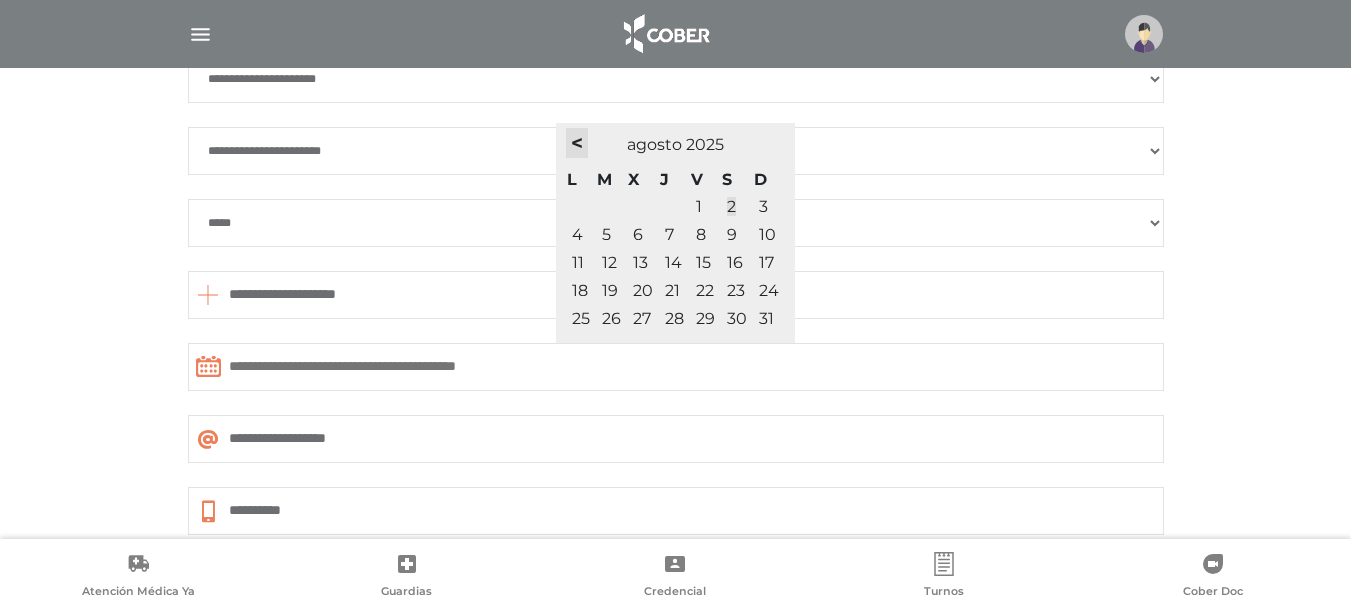 click on "<" at bounding box center [577, 143] 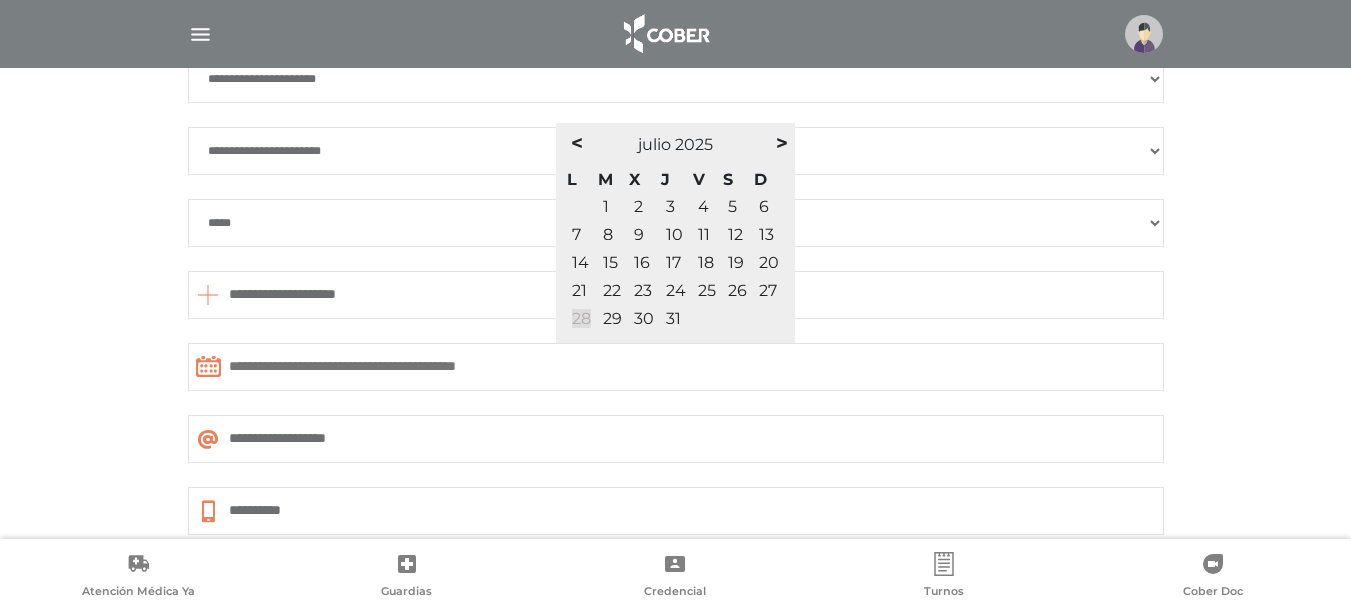 click on "28" at bounding box center [581, 318] 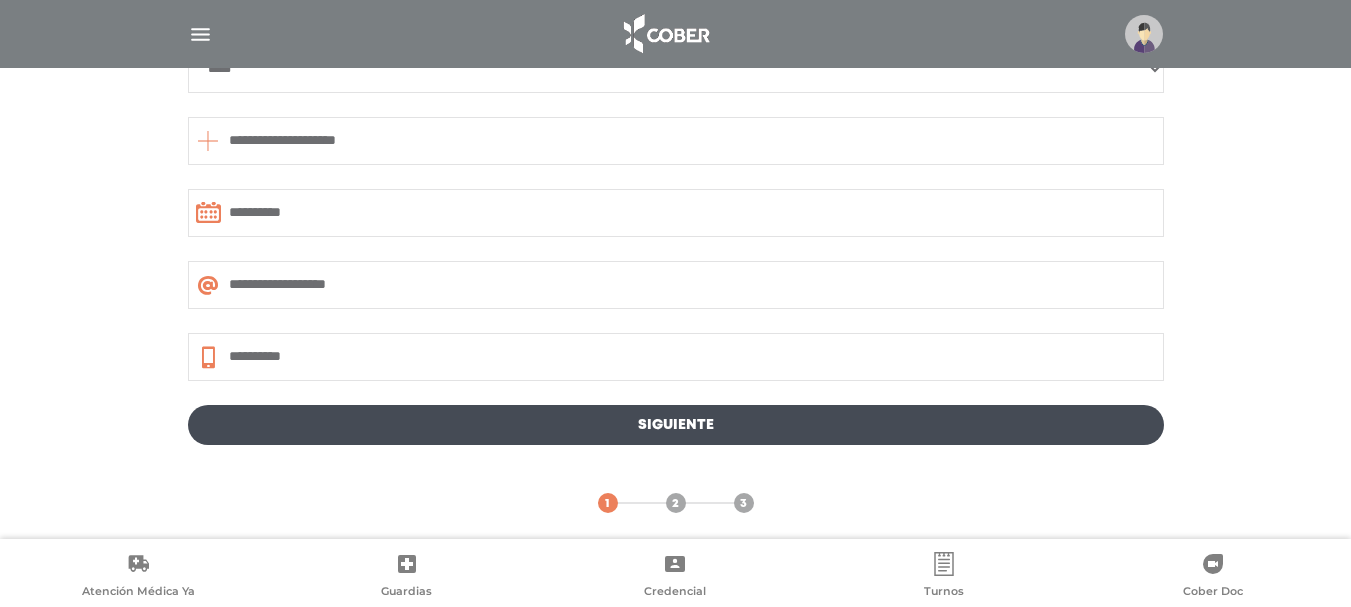 scroll, scrollTop: 1194, scrollLeft: 0, axis: vertical 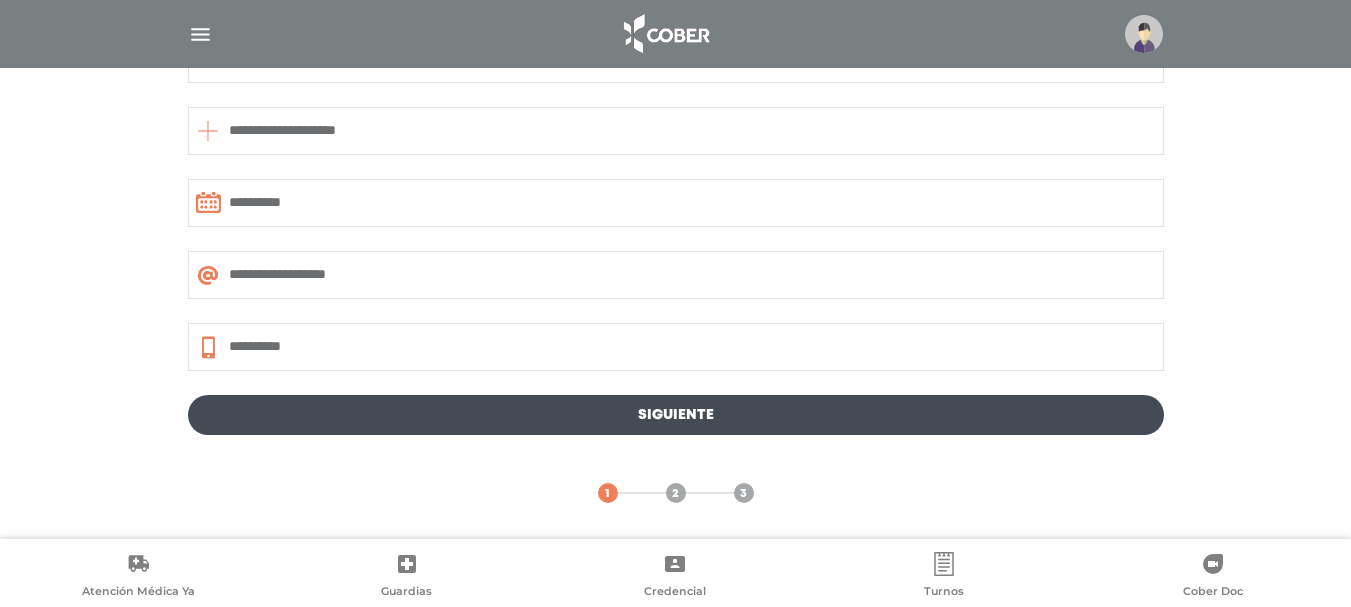 click on "Siguiente" at bounding box center (676, 415) 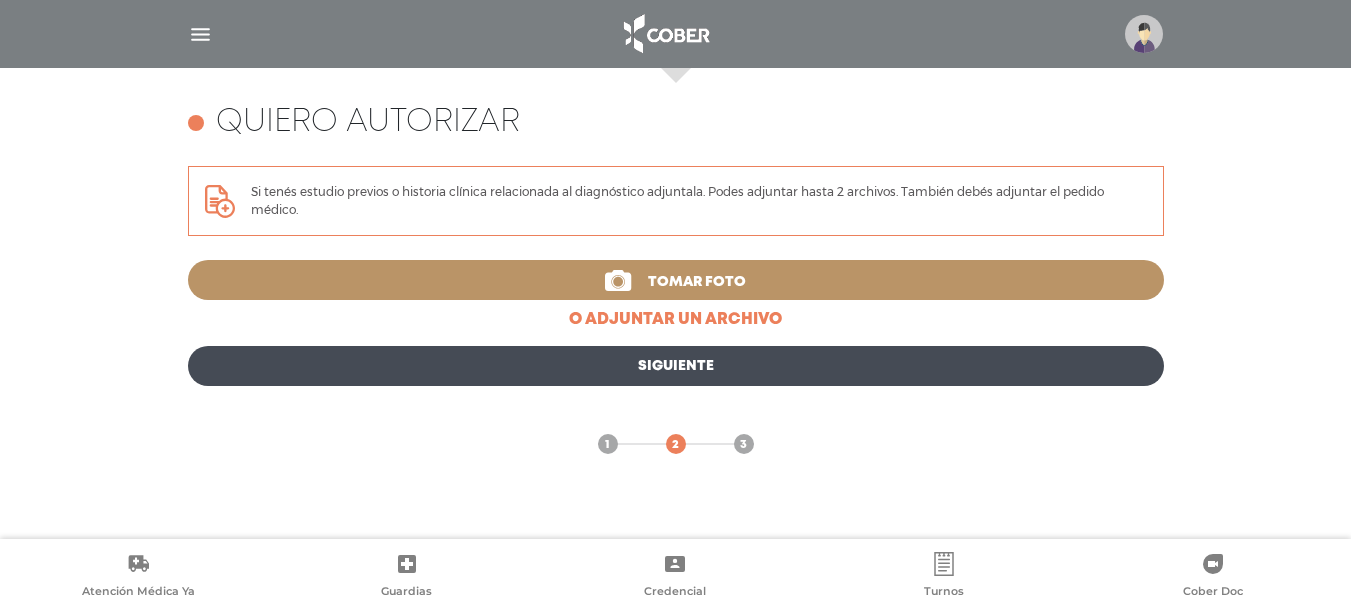 scroll, scrollTop: 819, scrollLeft: 0, axis: vertical 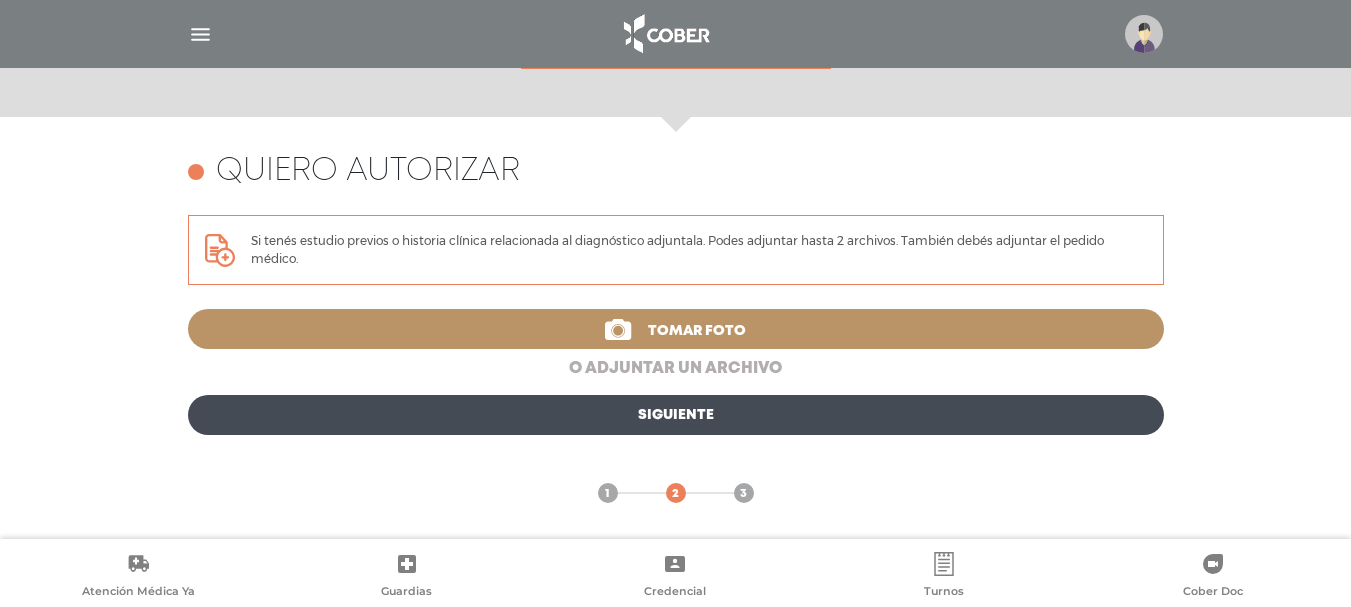 click on "o adjuntar un archivo" at bounding box center (676, 369) 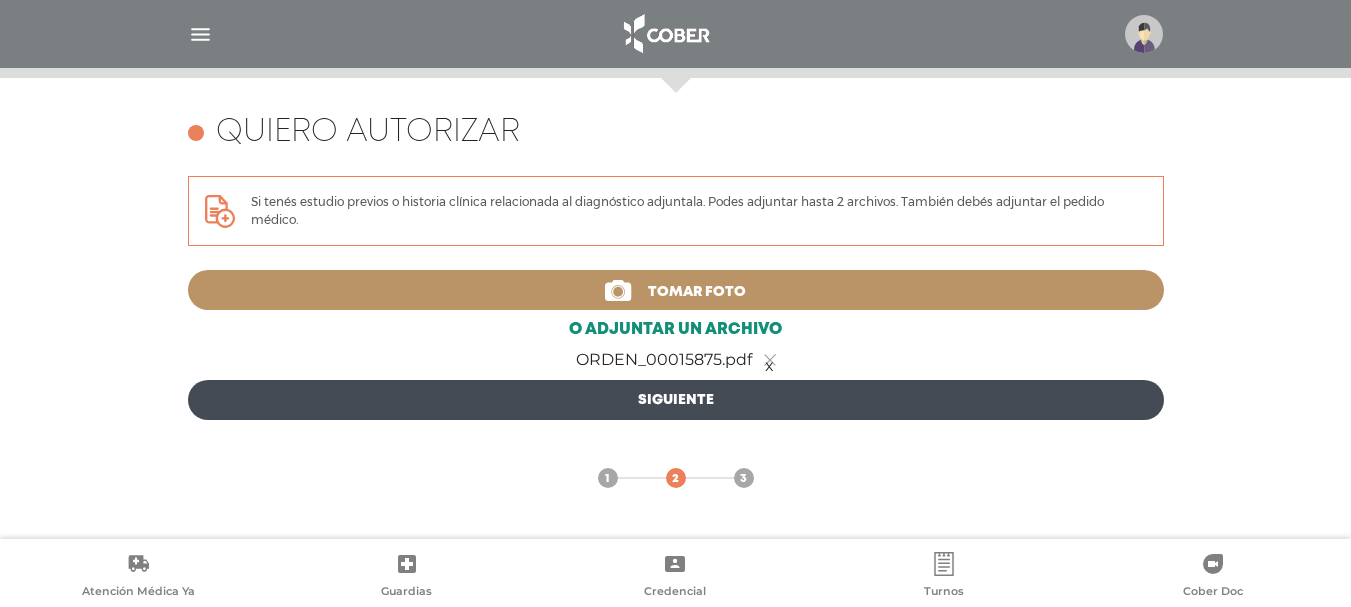 scroll, scrollTop: 868, scrollLeft: 0, axis: vertical 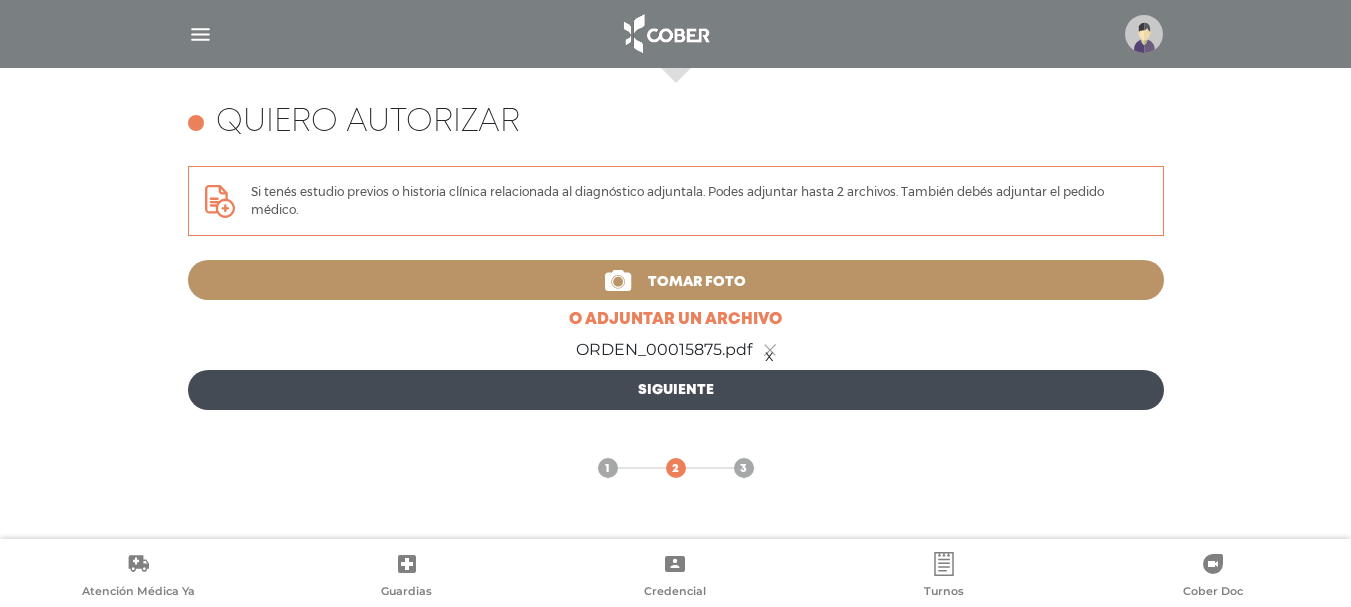 click on "Siguiente" at bounding box center (676, 390) 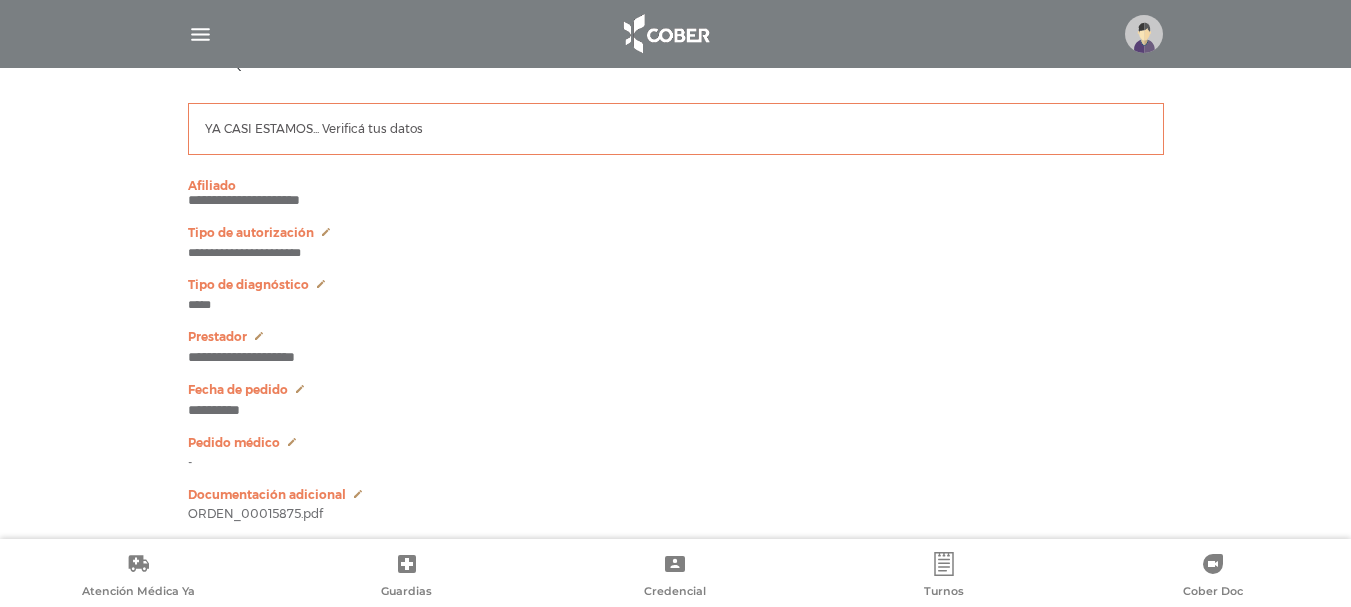 scroll, scrollTop: 924, scrollLeft: 0, axis: vertical 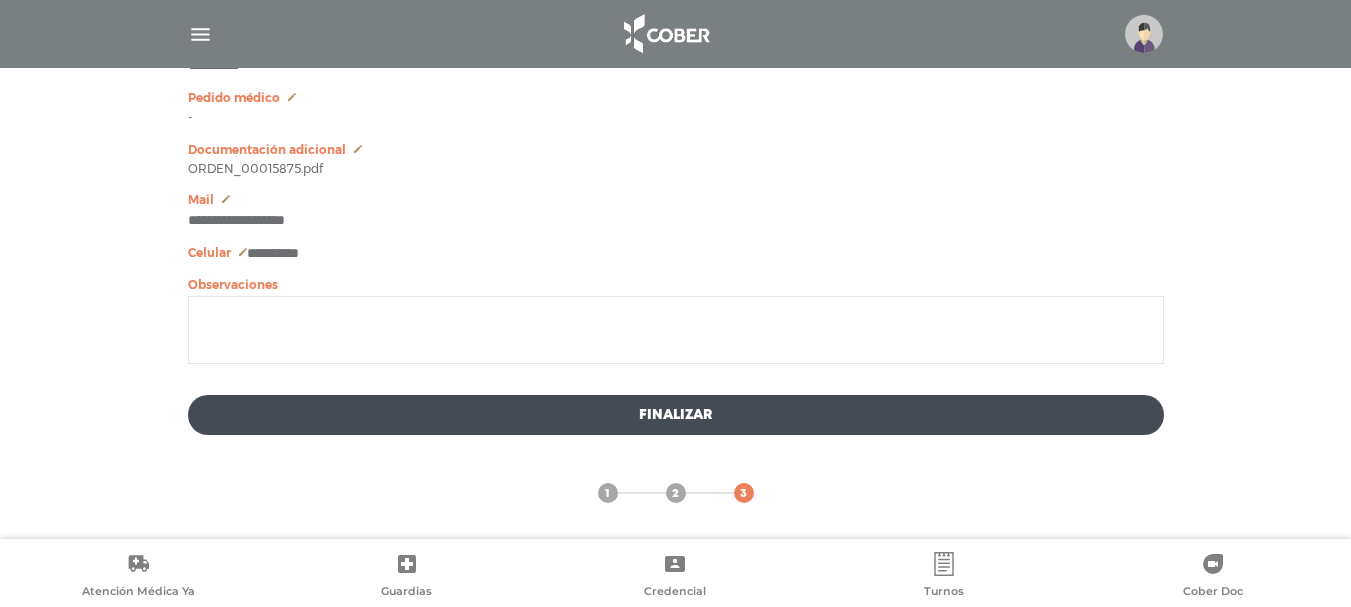 click on "Finalizar" at bounding box center (676, 415) 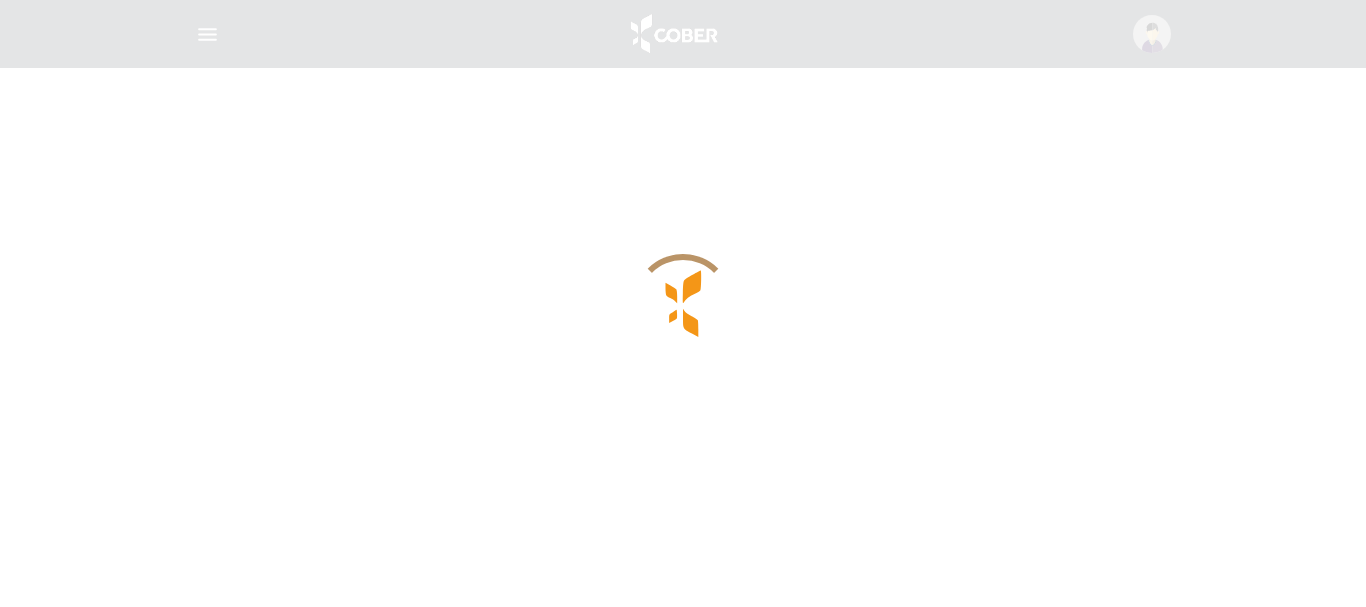 scroll, scrollTop: 0, scrollLeft: 0, axis: both 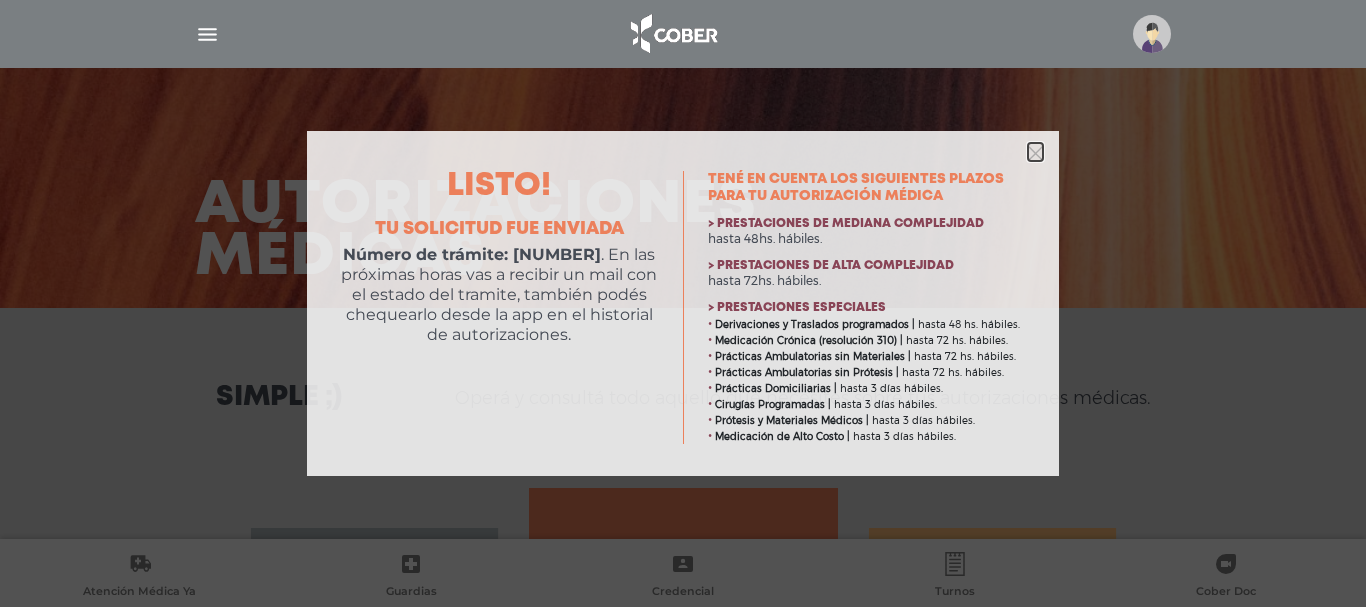 click 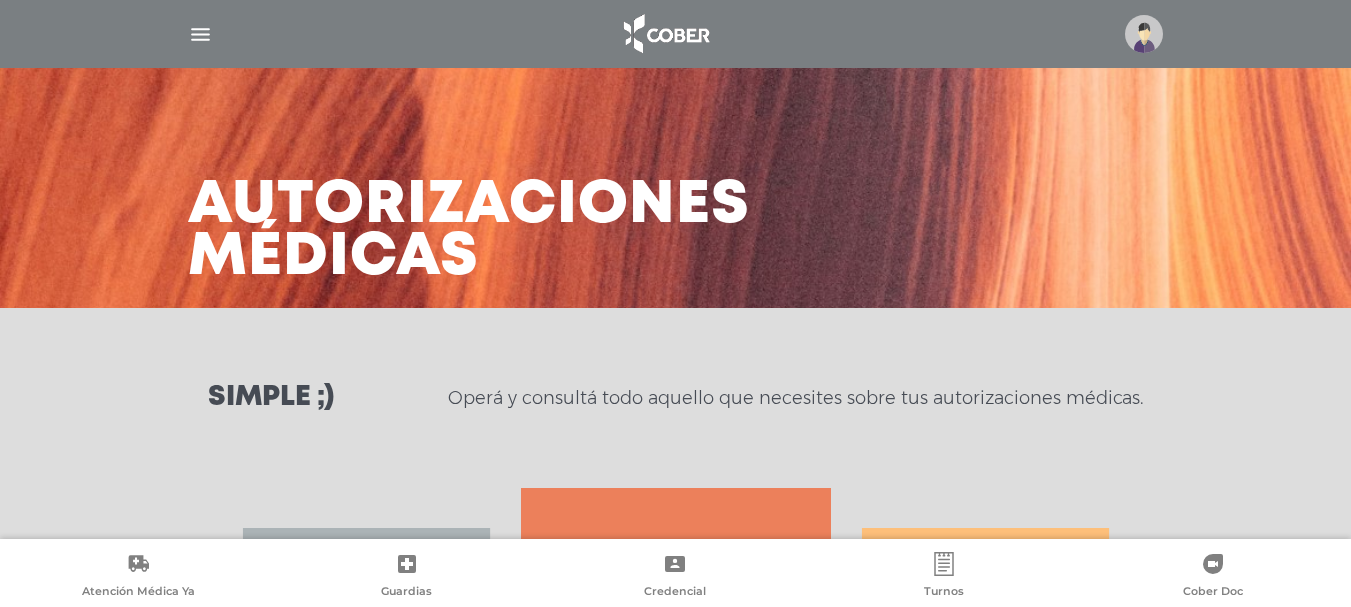 click at bounding box center [200, 34] 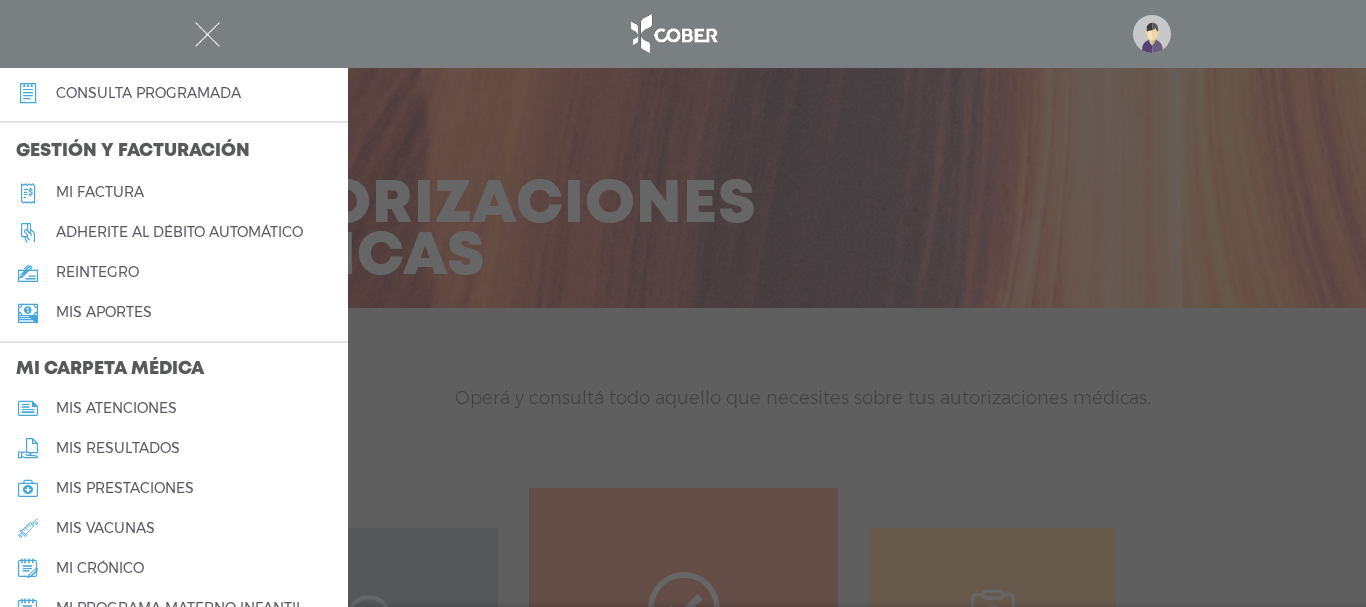 scroll, scrollTop: 640, scrollLeft: 0, axis: vertical 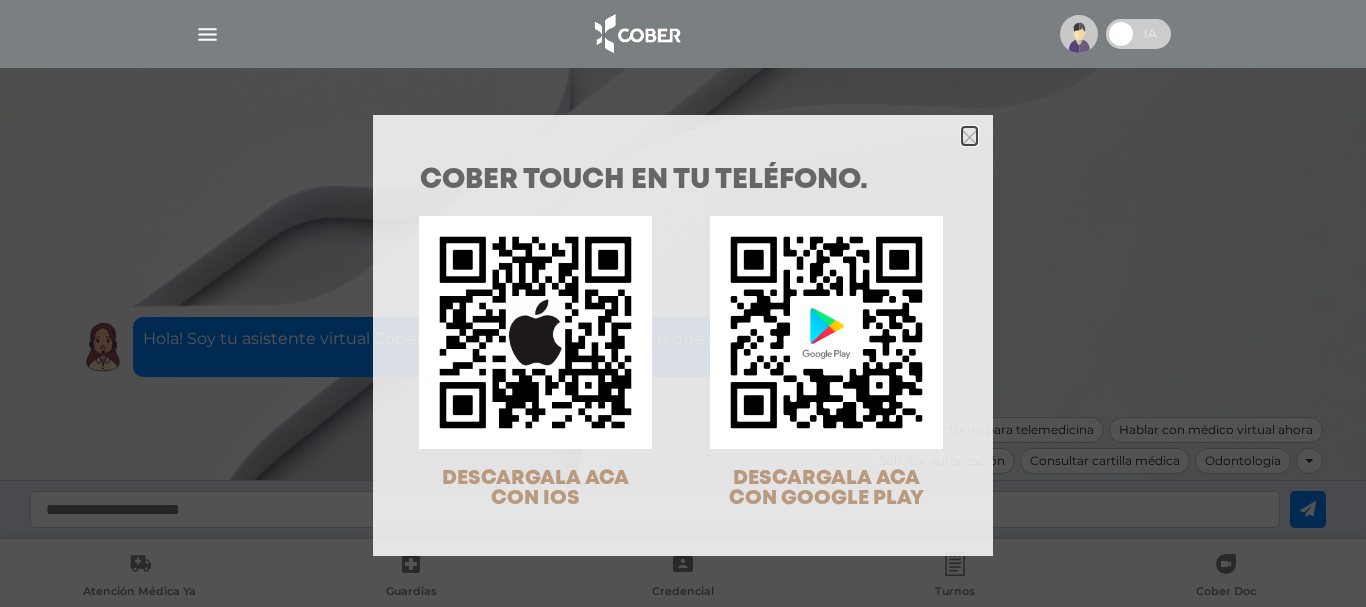 click 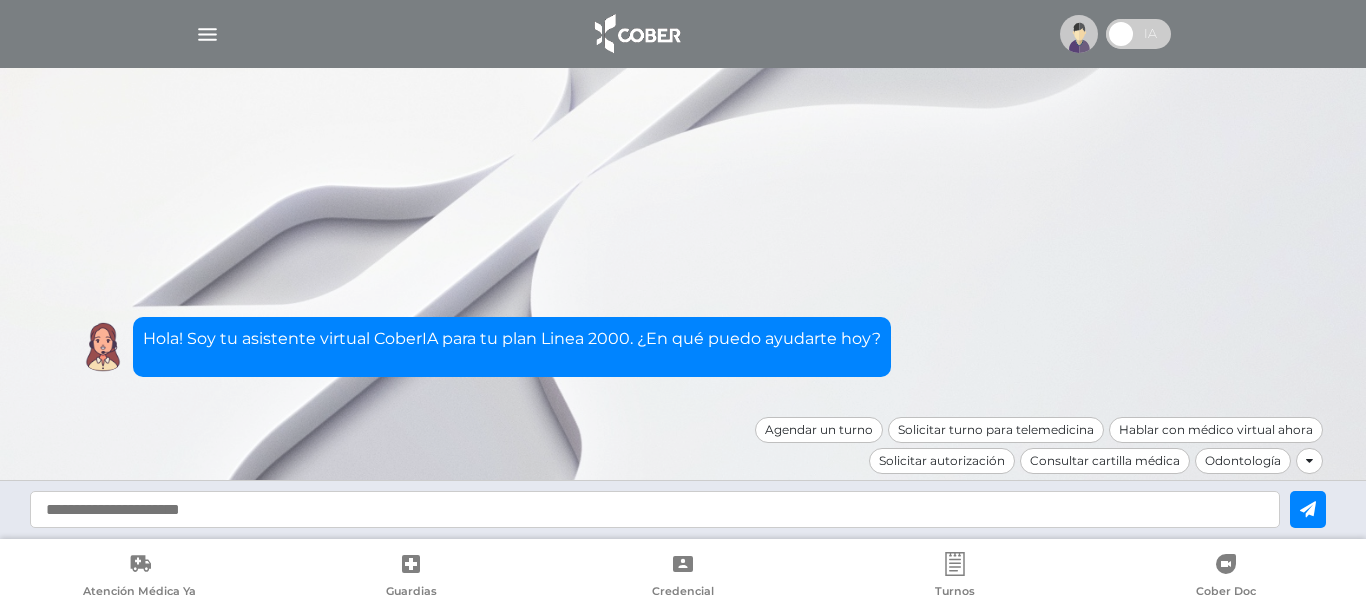 click at bounding box center [1079, 34] 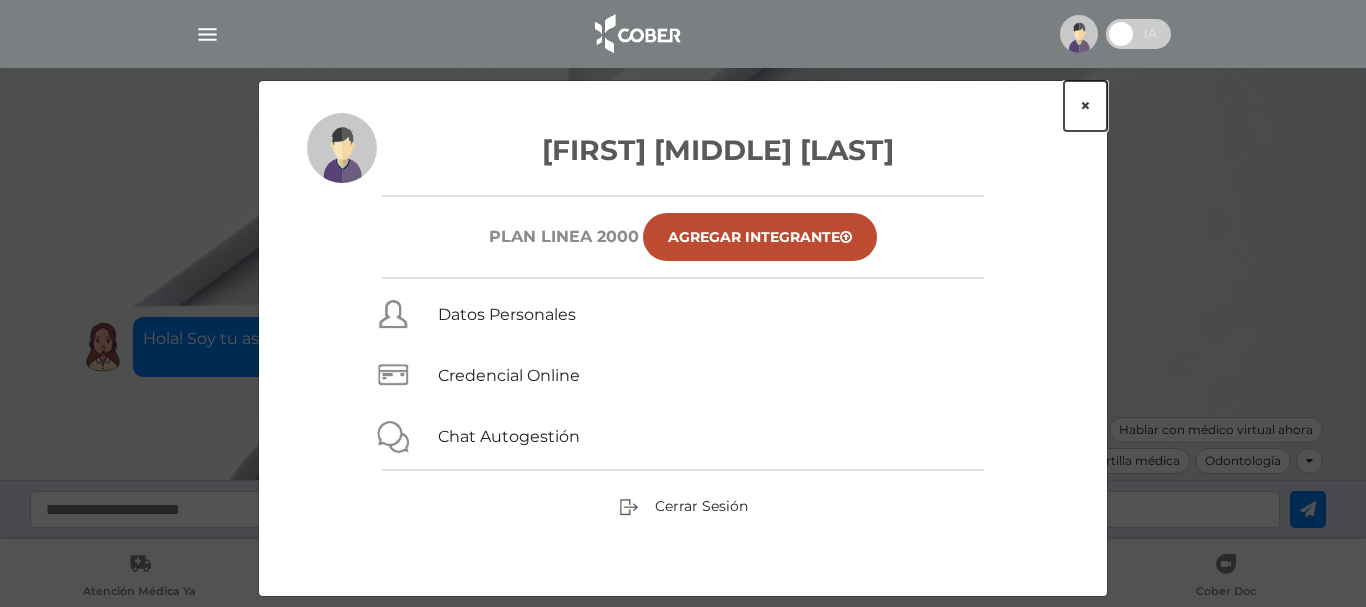 click on "×" at bounding box center (1085, 106) 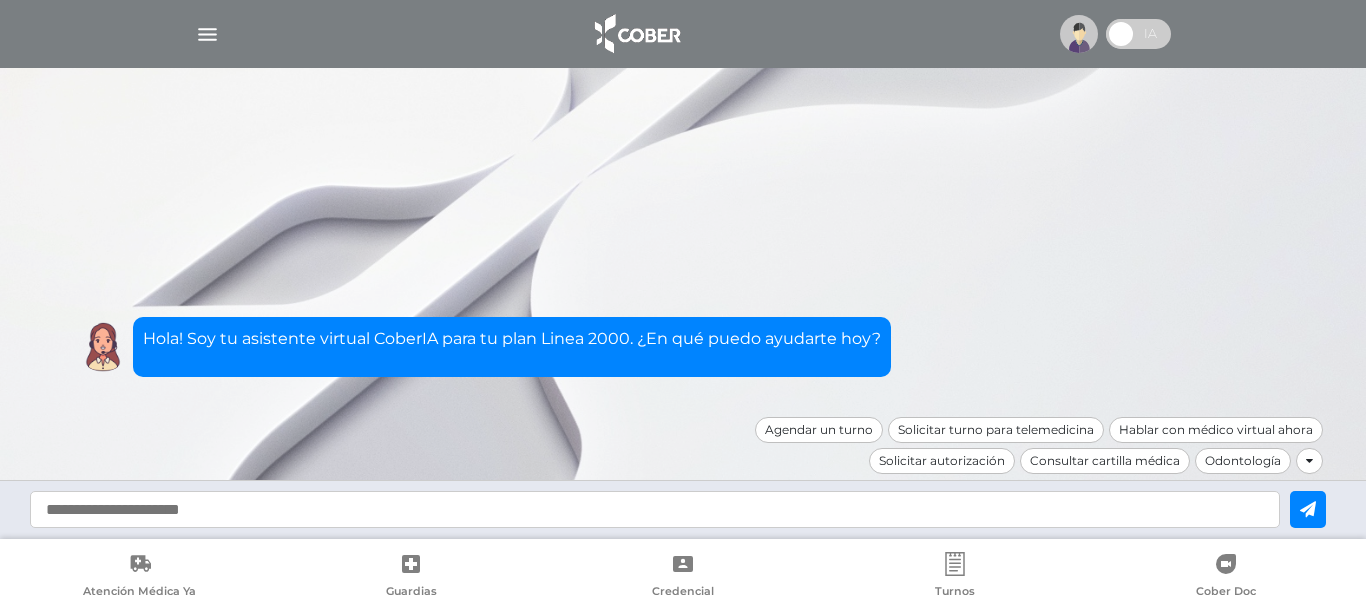 click at bounding box center (207, 34) 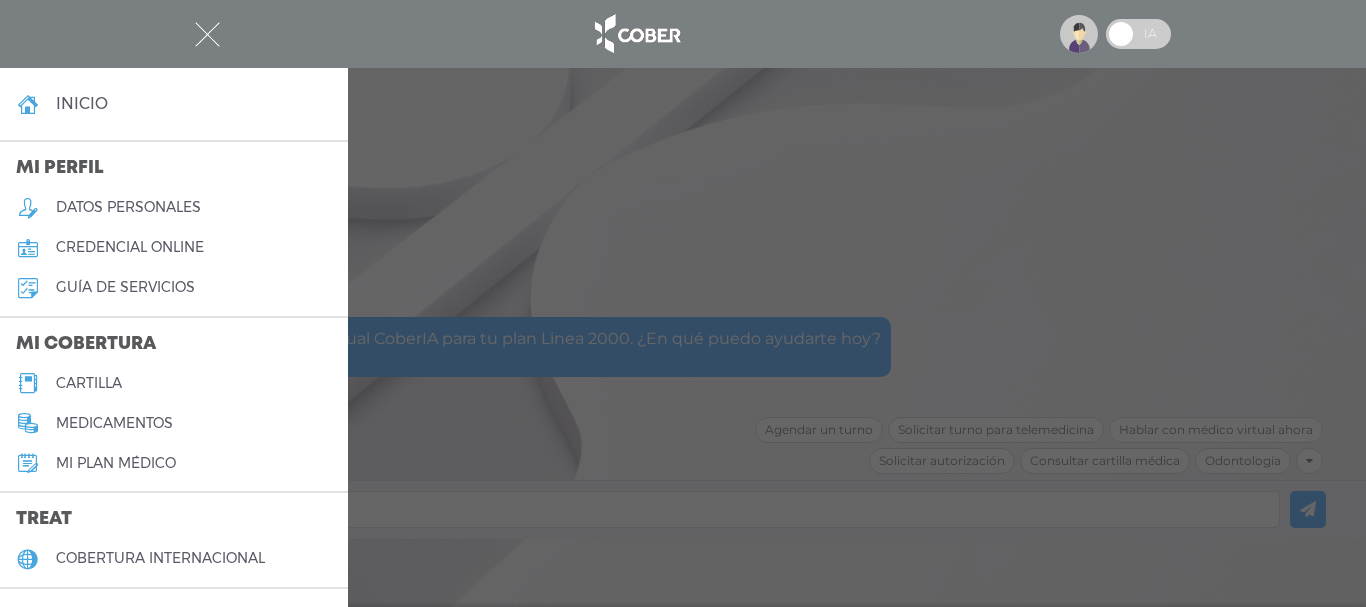 click on "inicio" at bounding box center [174, 104] 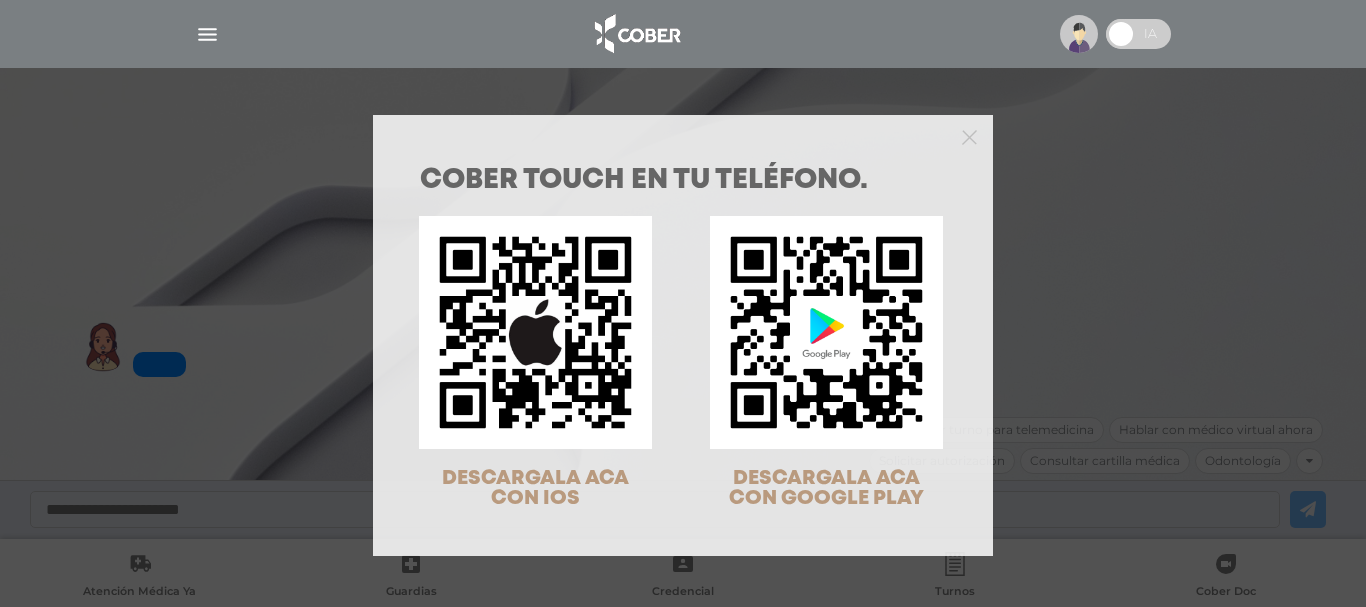 scroll, scrollTop: 0, scrollLeft: 0, axis: both 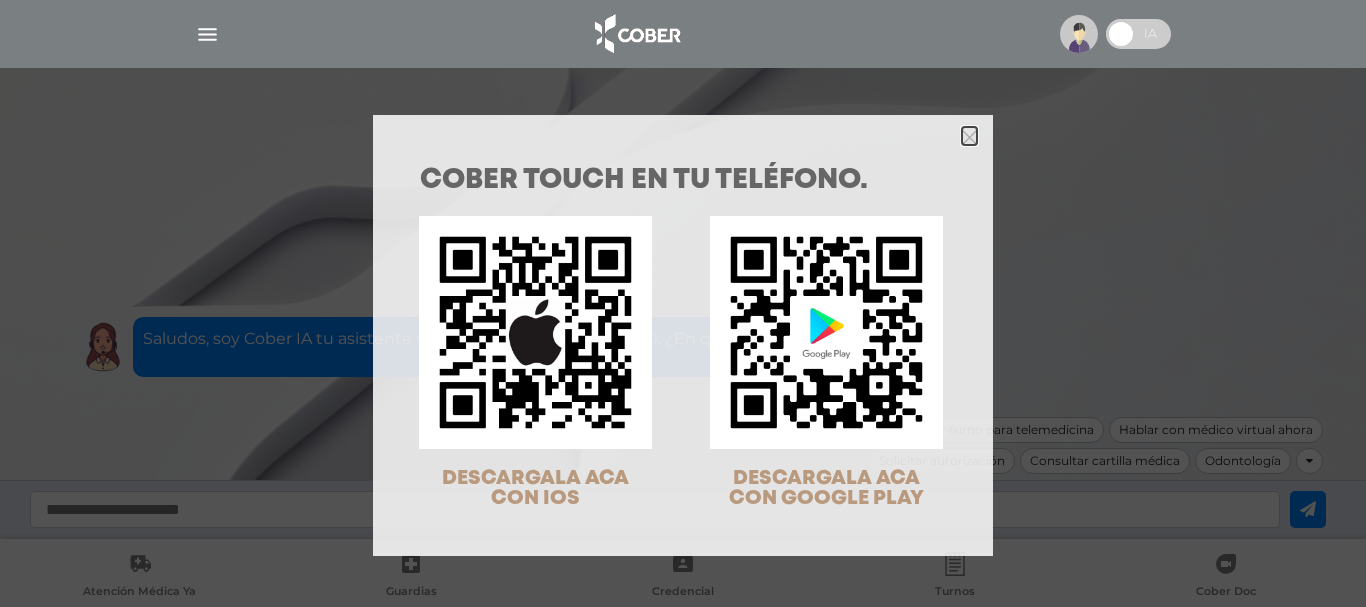 click 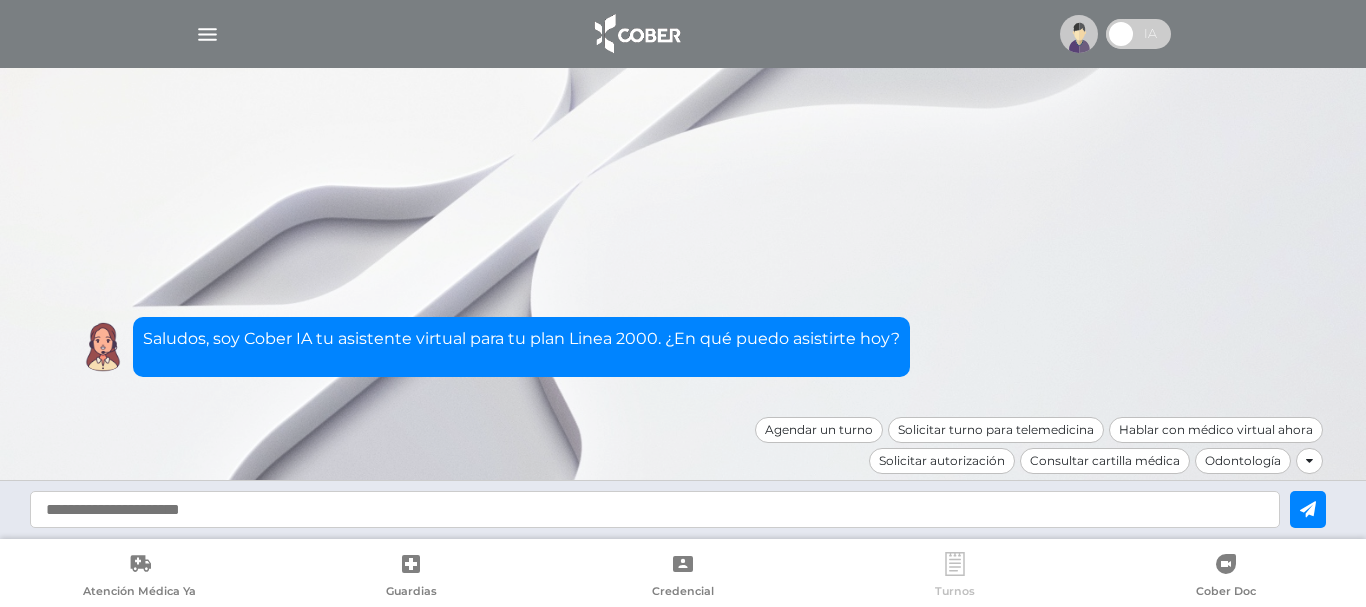 click 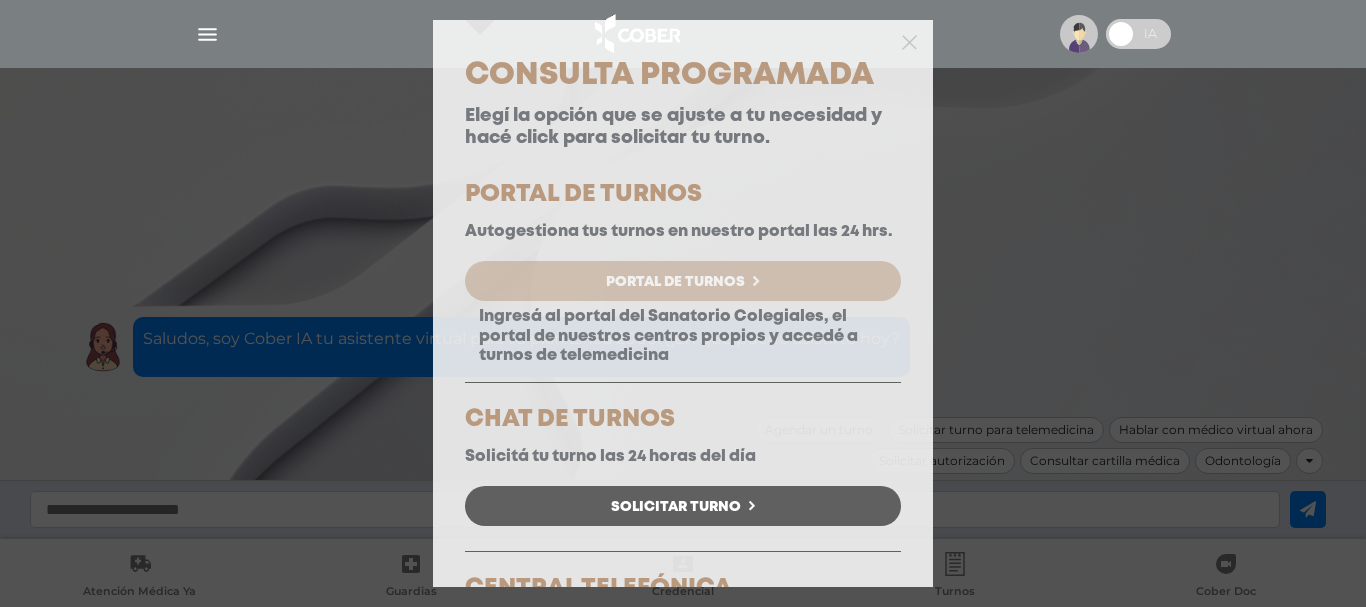 click on "Portal de Turnos" at bounding box center (675, 282) 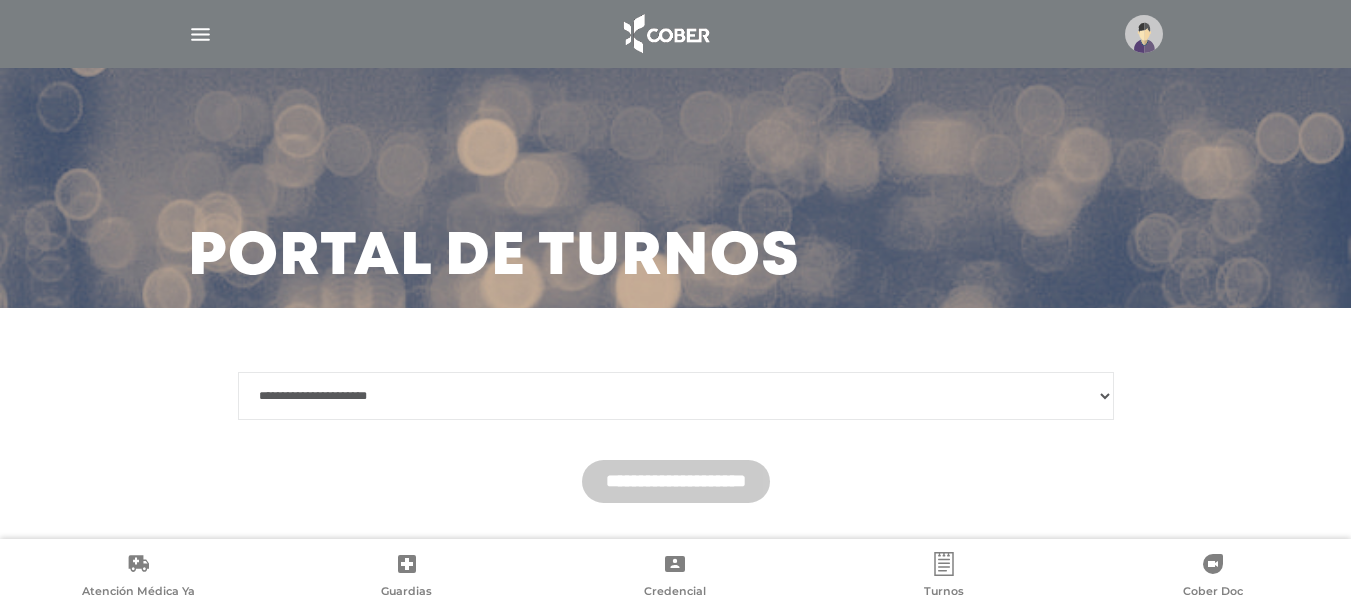 scroll, scrollTop: 0, scrollLeft: 0, axis: both 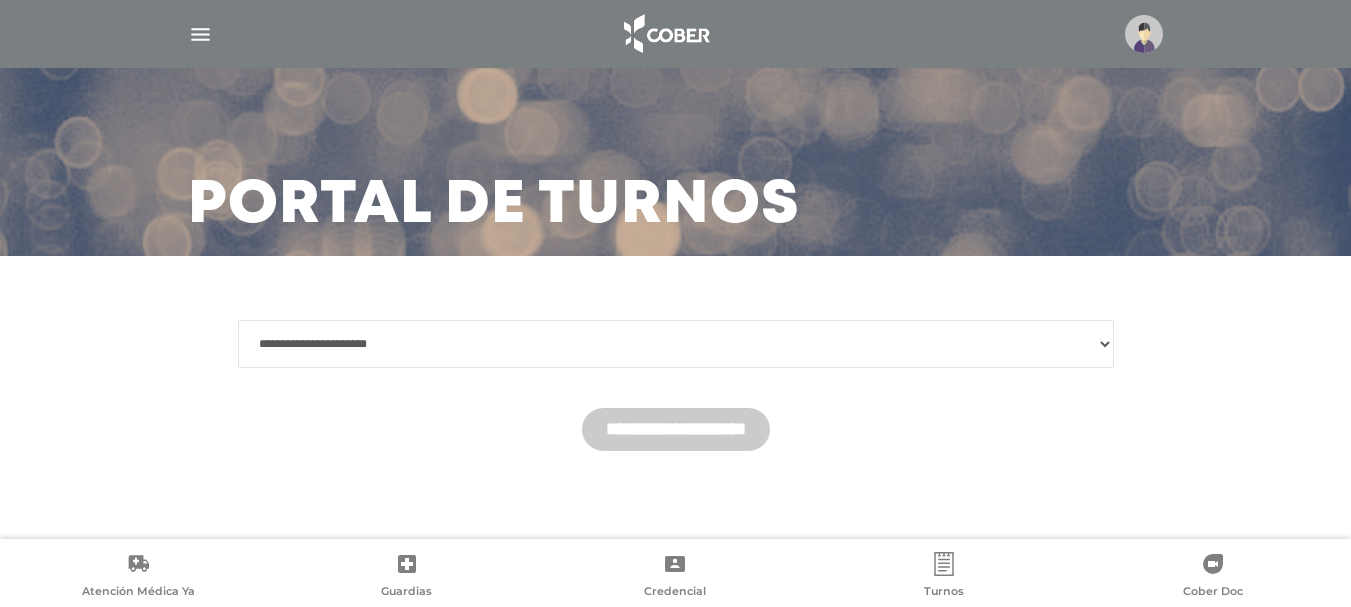 click on "**********" at bounding box center (676, 344) 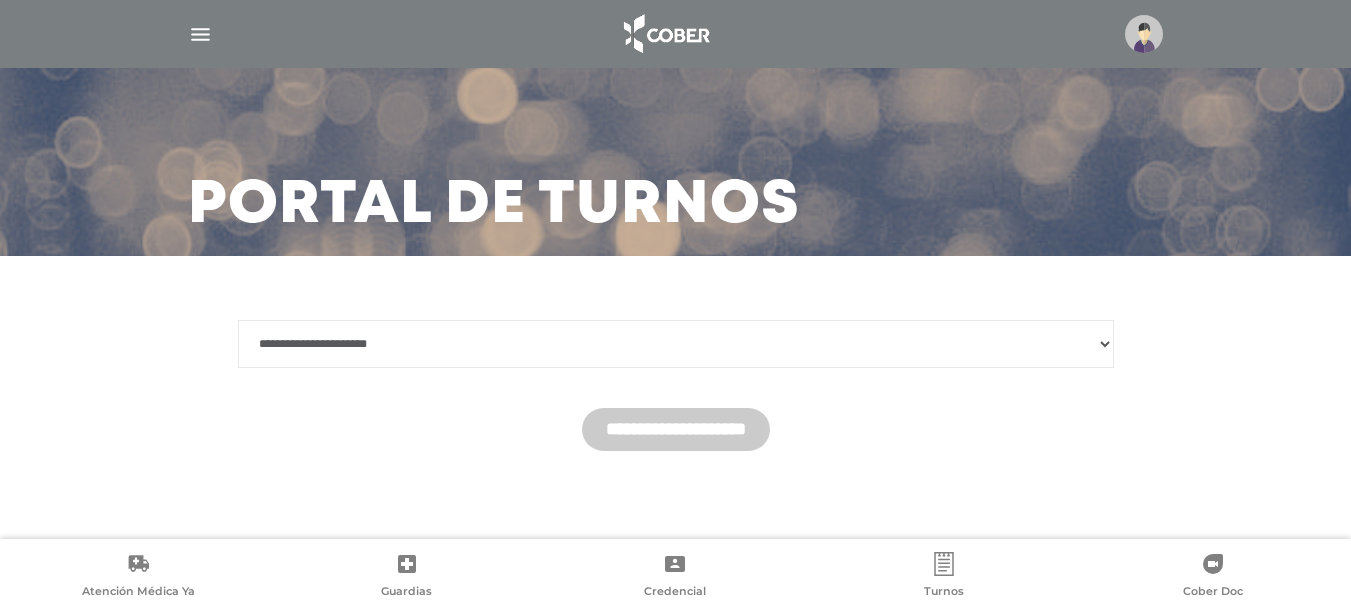 select on "*******" 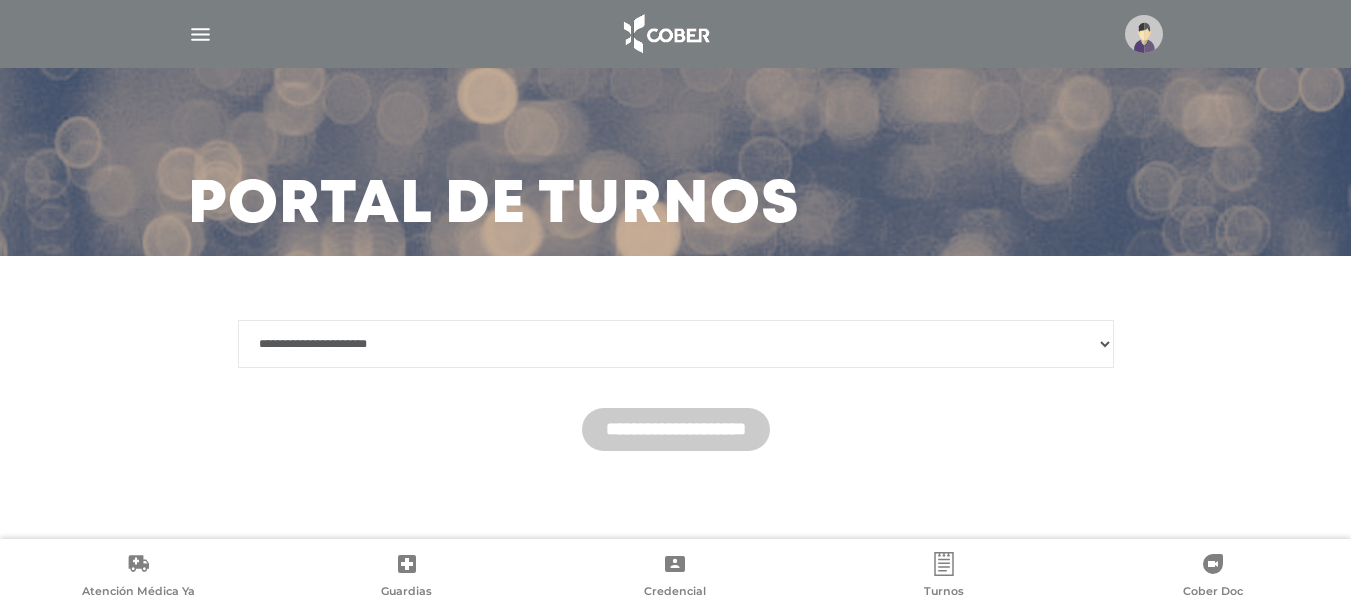 click on "**********" at bounding box center (676, 344) 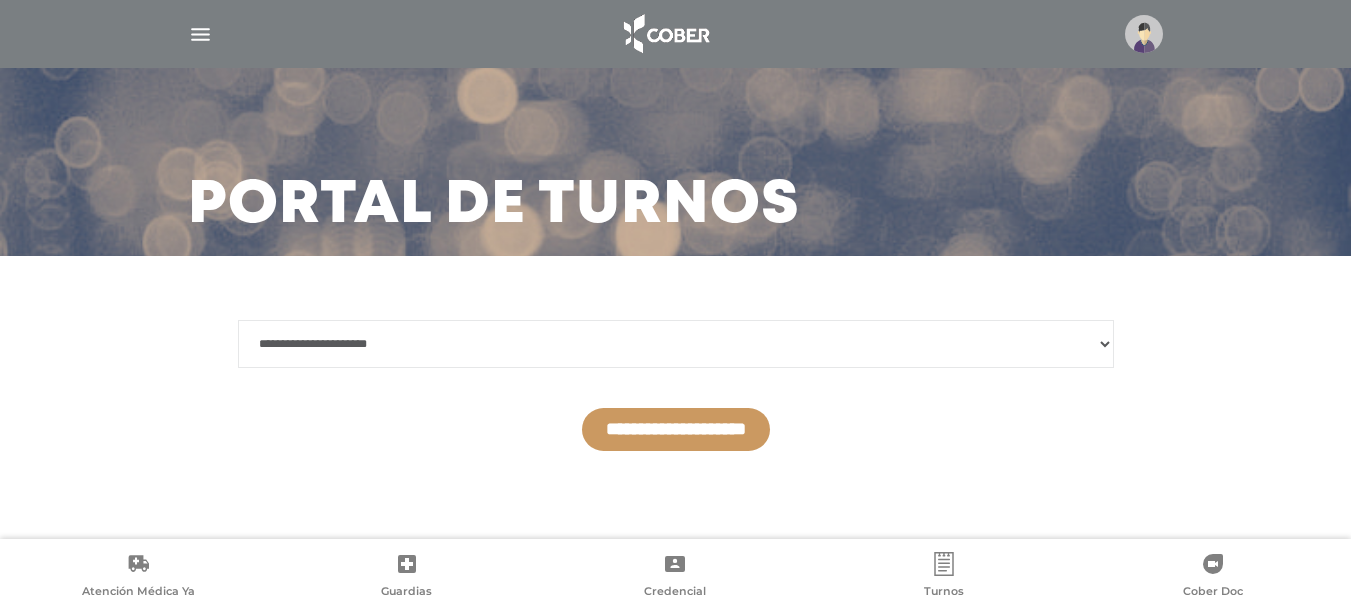 click on "**********" at bounding box center [676, 429] 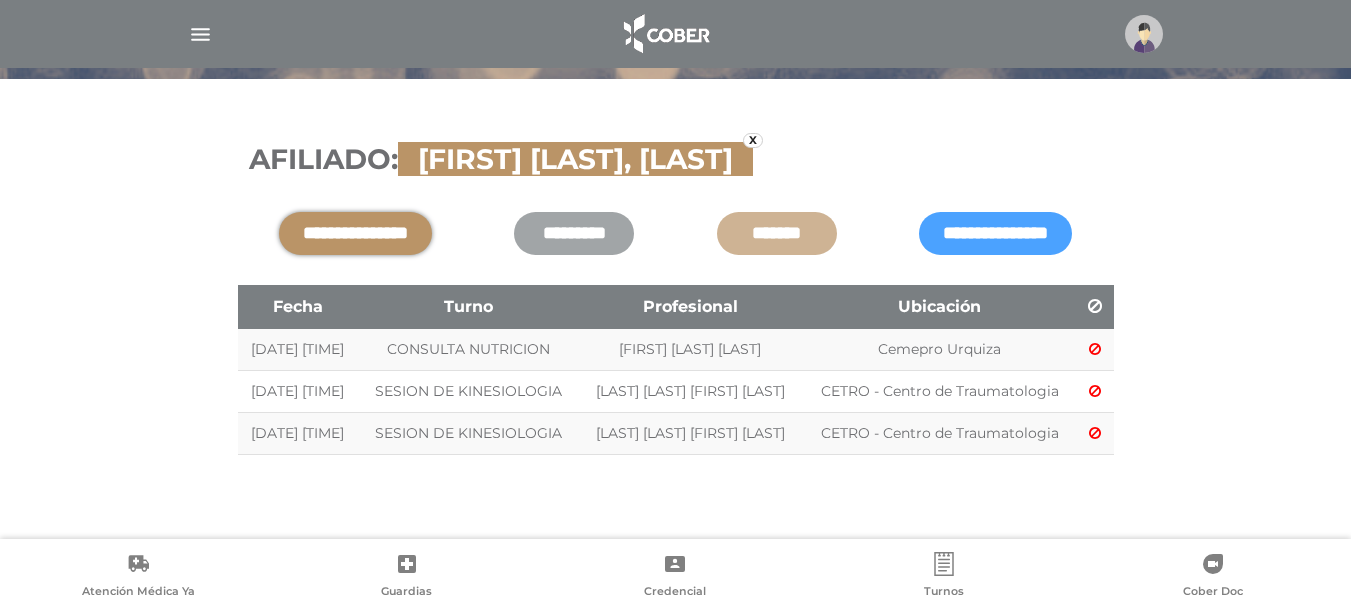 scroll, scrollTop: 233, scrollLeft: 0, axis: vertical 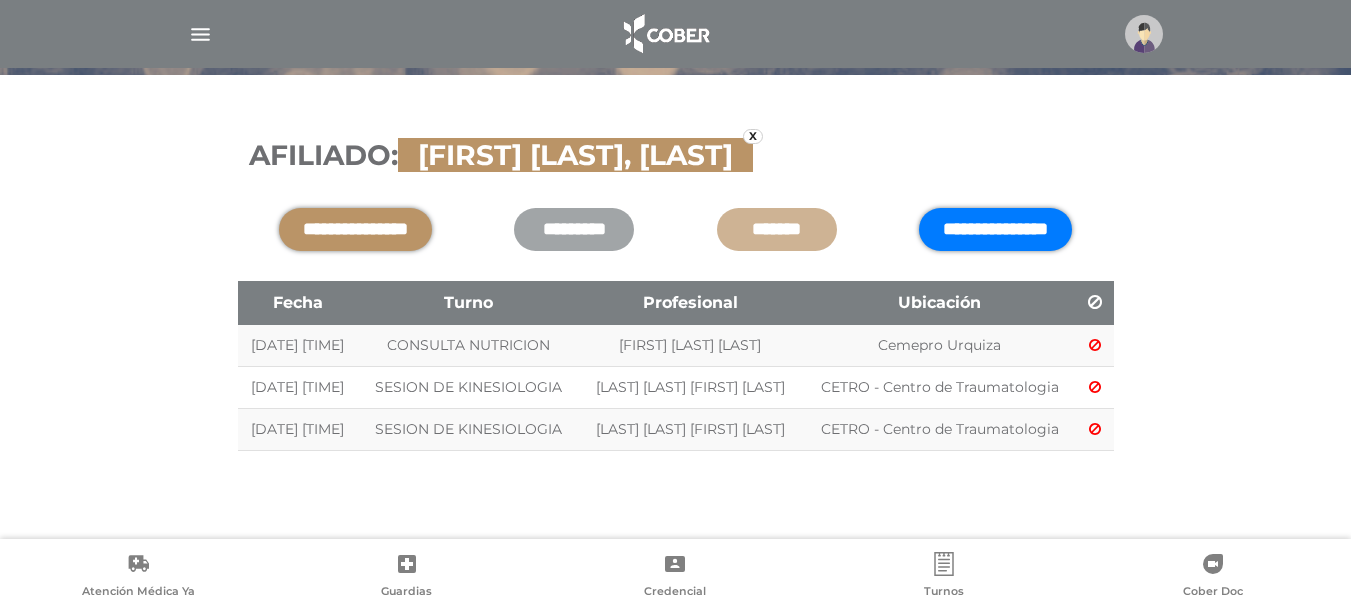 click on "**********" at bounding box center (995, 229) 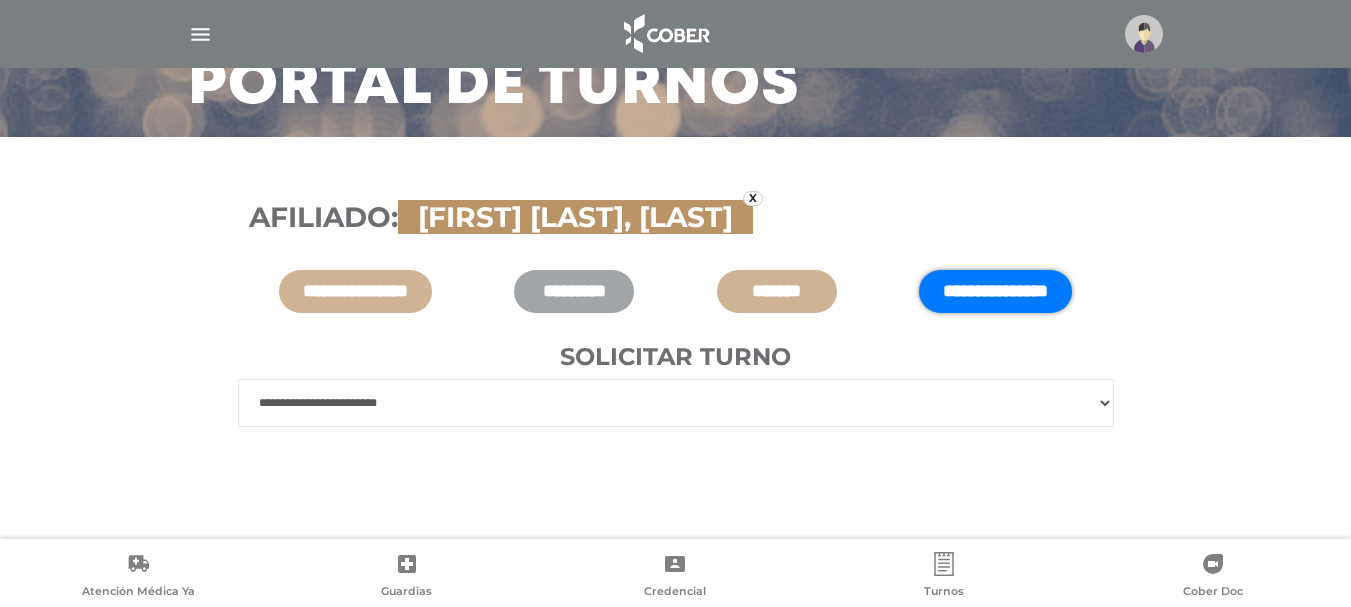 scroll, scrollTop: 171, scrollLeft: 0, axis: vertical 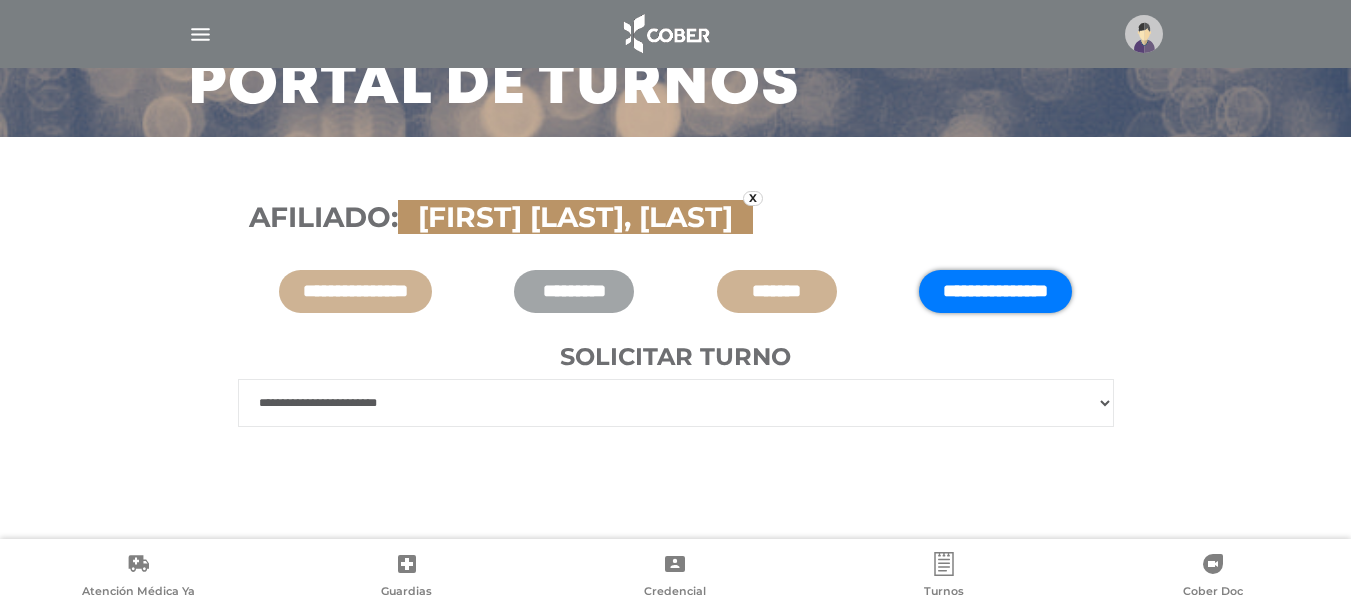 click on "**********" at bounding box center (676, 403) 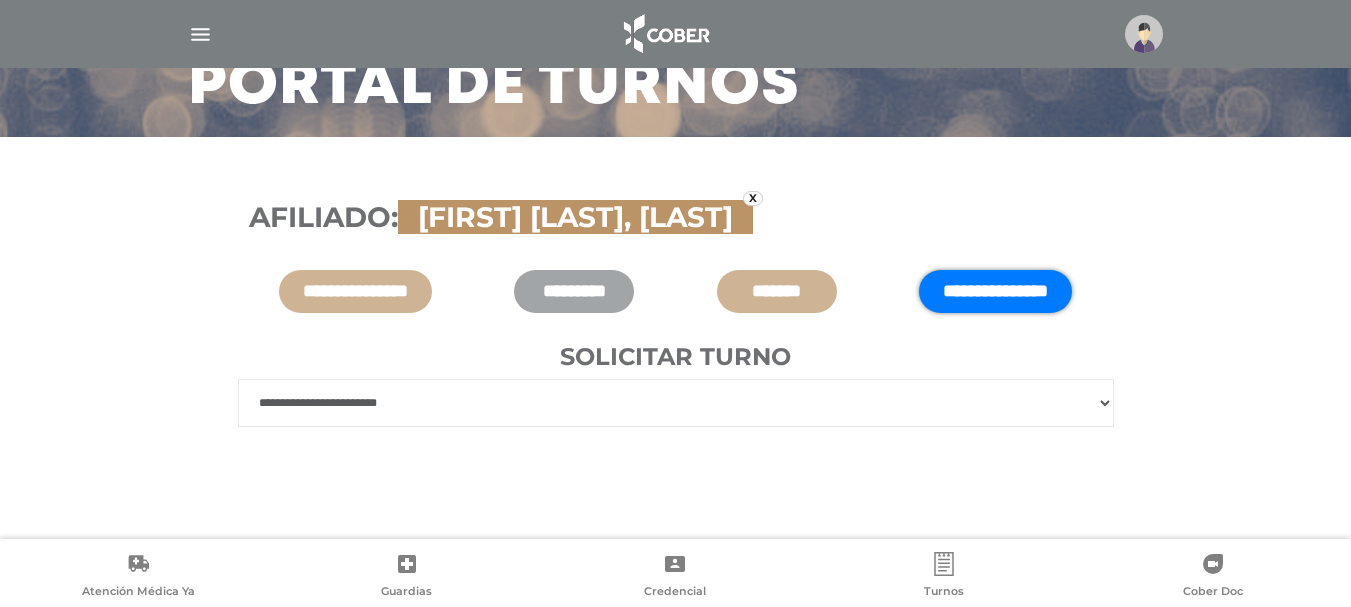 select on "******" 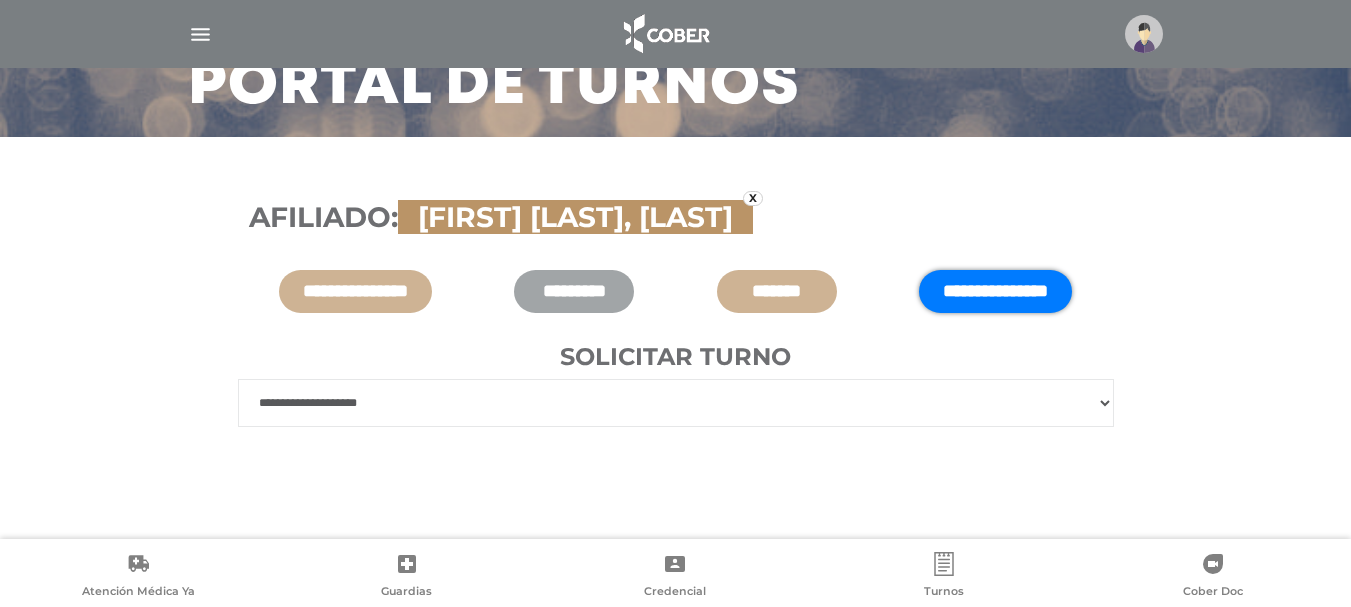 click on "**********" at bounding box center [676, 403] 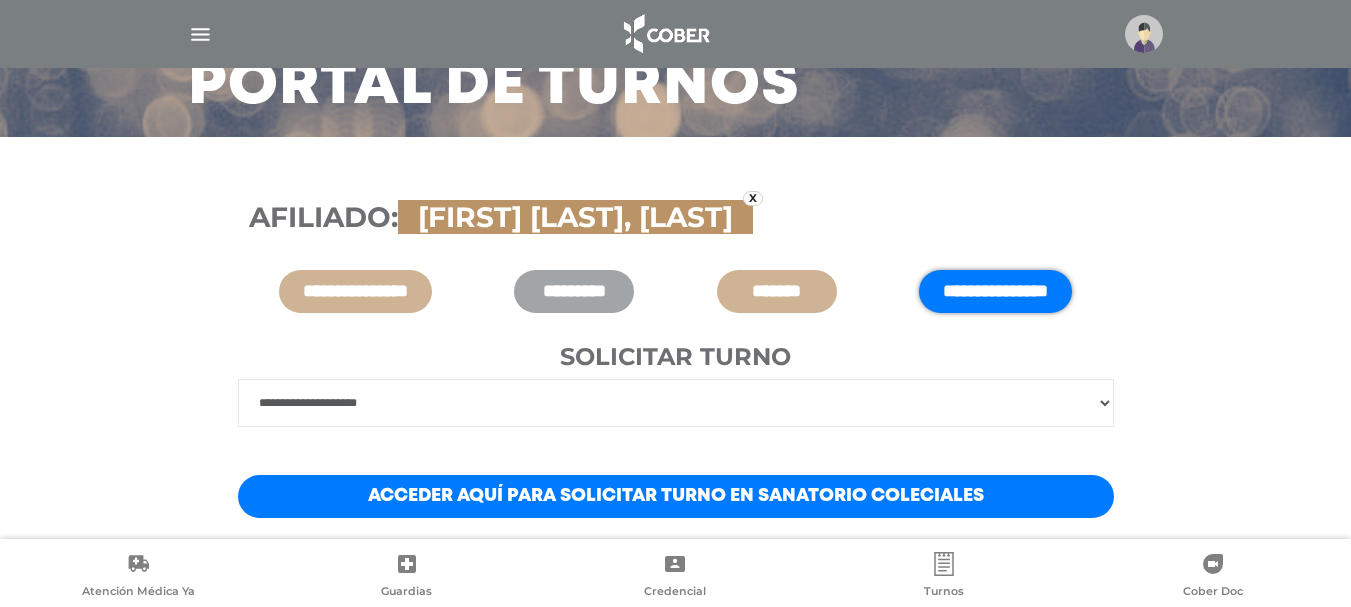 click on "Acceder aquí para solicitar turno en Sanatorio Coleciales" at bounding box center (676, 496) 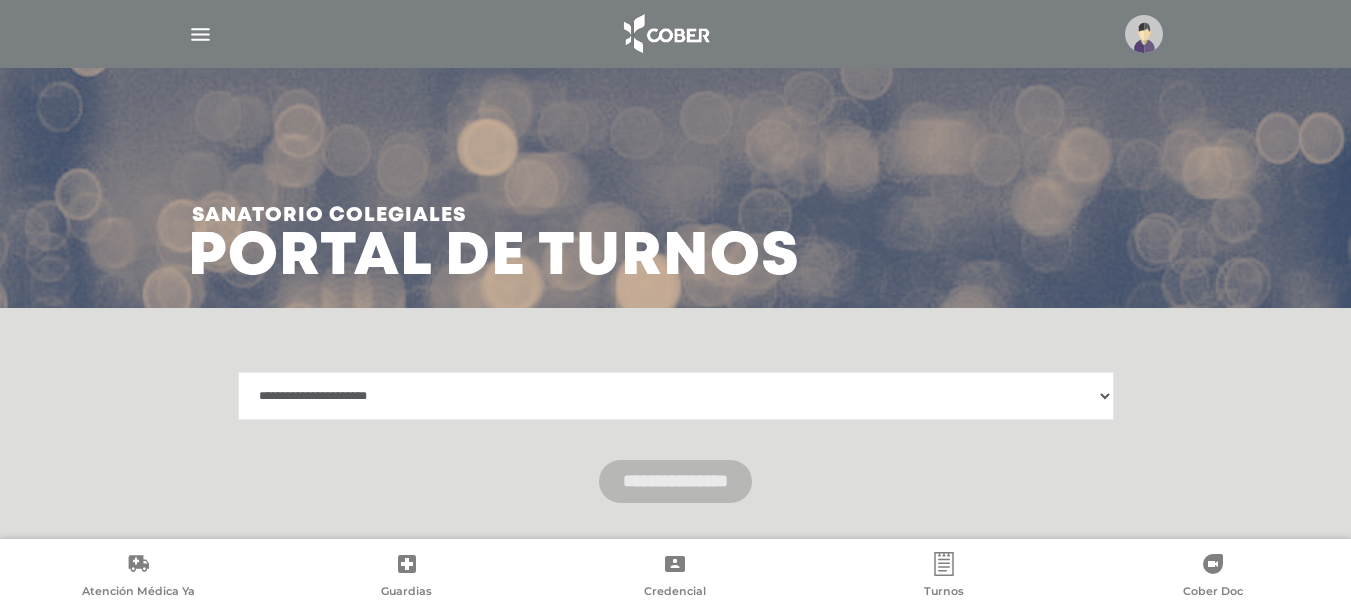 scroll, scrollTop: 0, scrollLeft: 0, axis: both 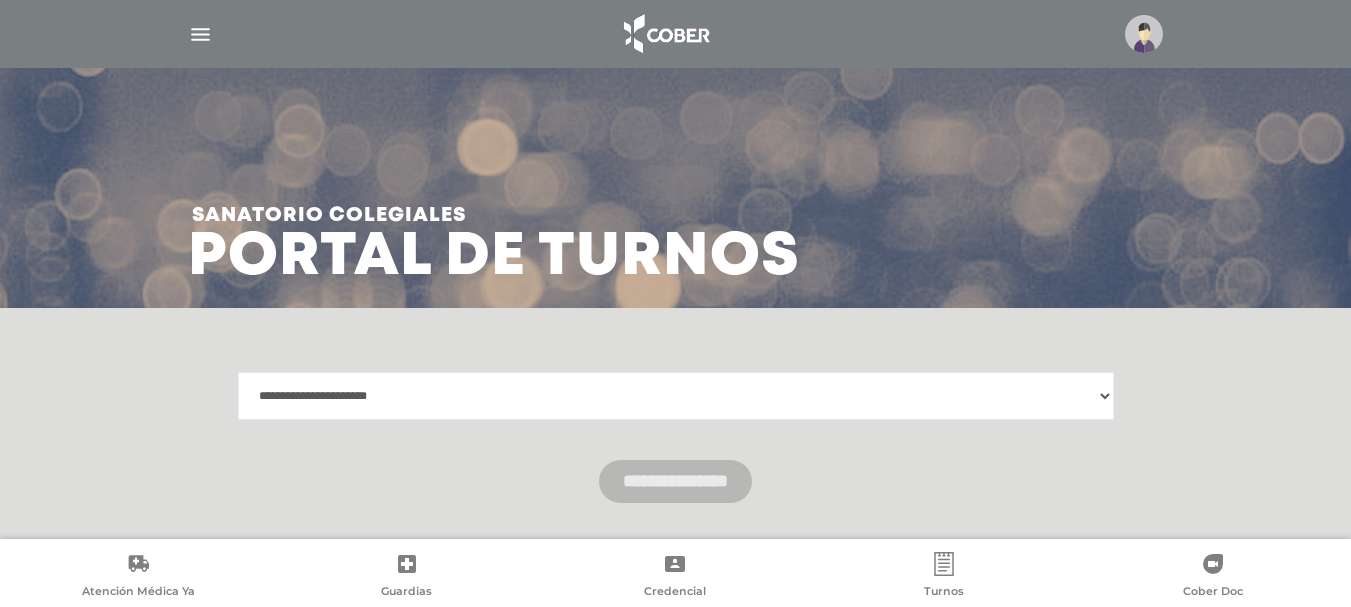 select on "**********" 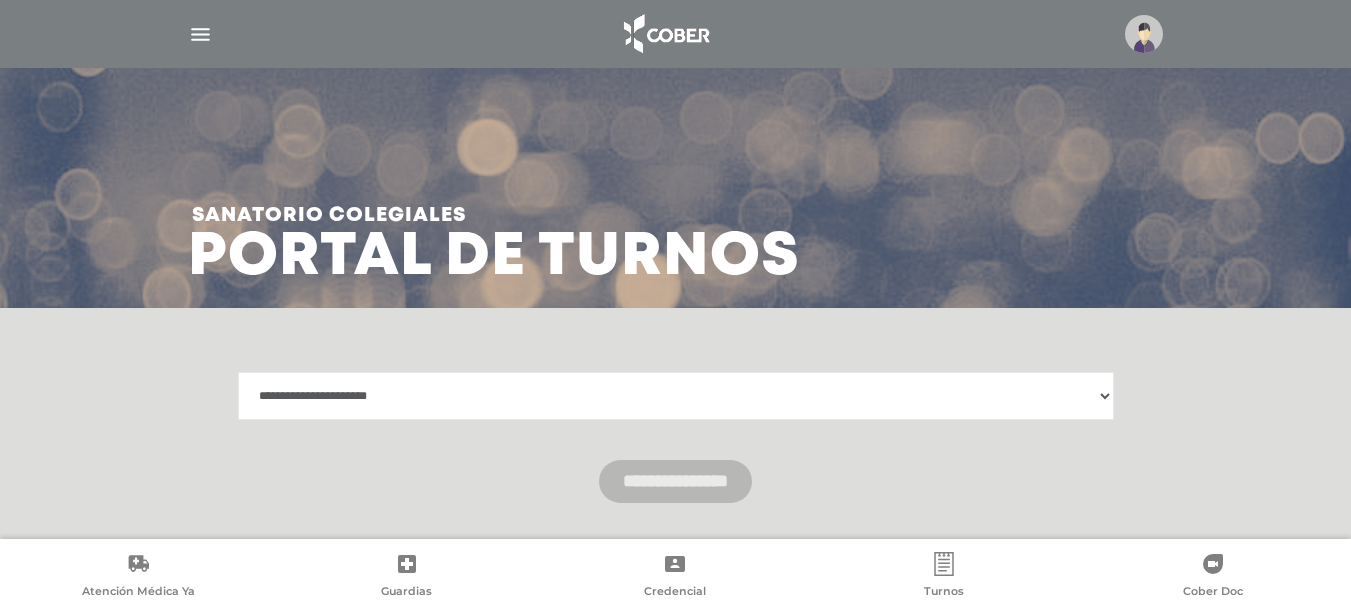click on "**********" at bounding box center (676, 396) 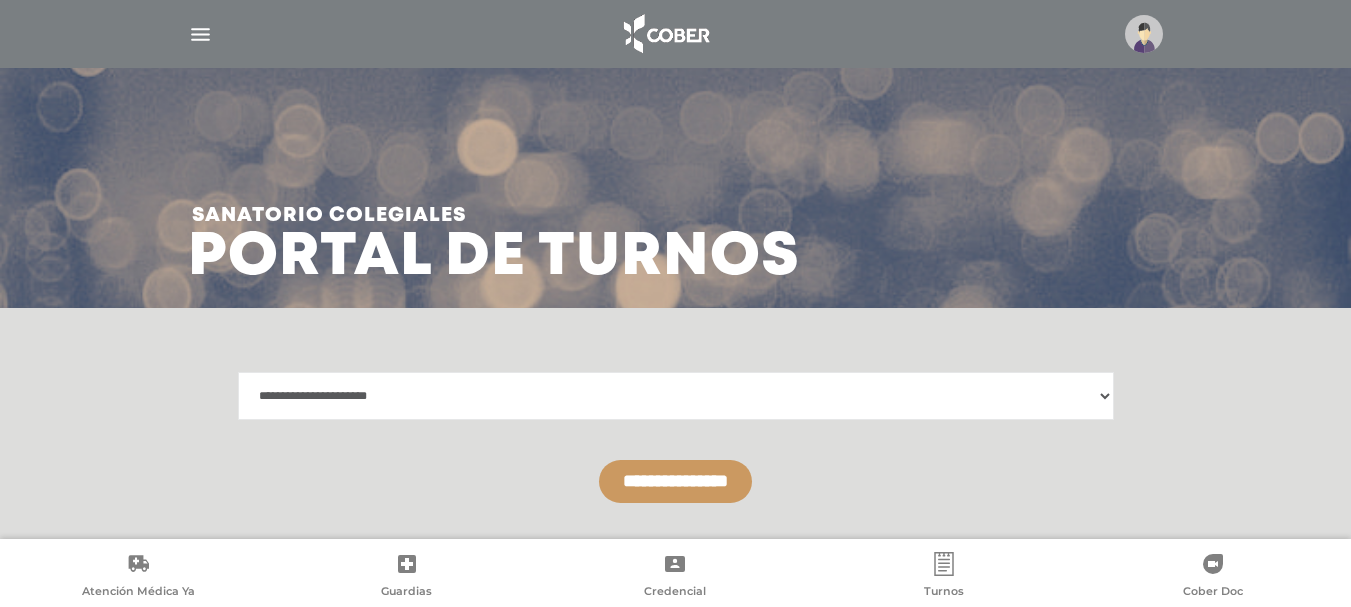 click on "**********" at bounding box center [675, 481] 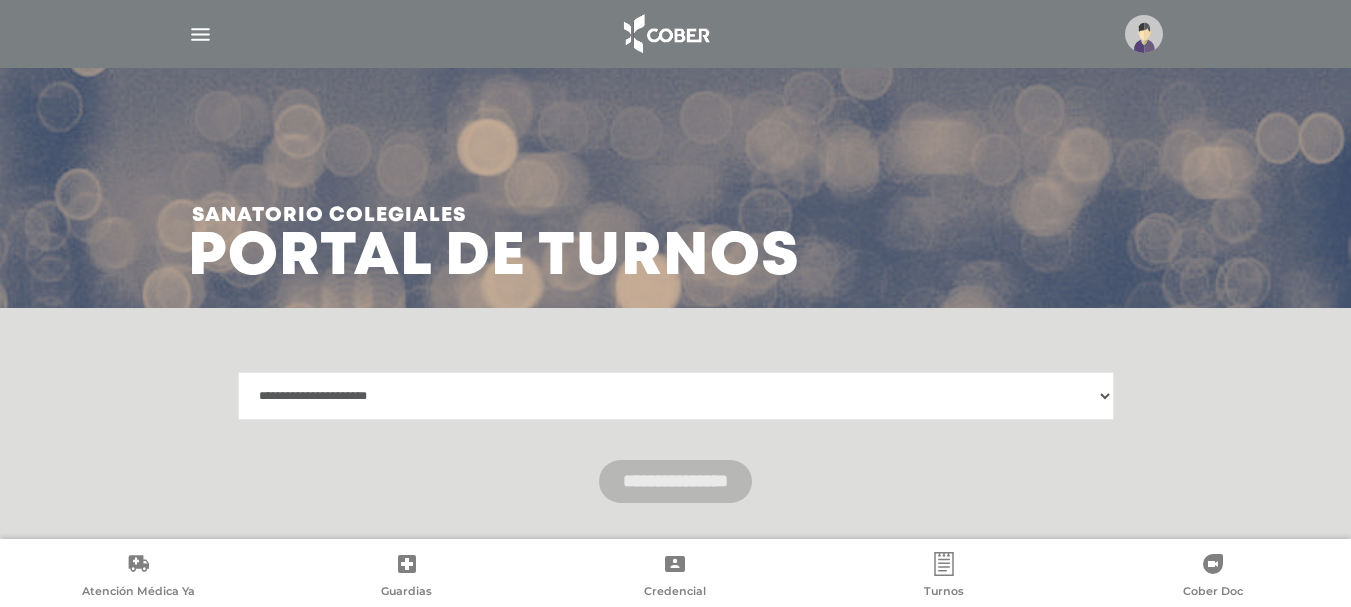 scroll, scrollTop: 52, scrollLeft: 0, axis: vertical 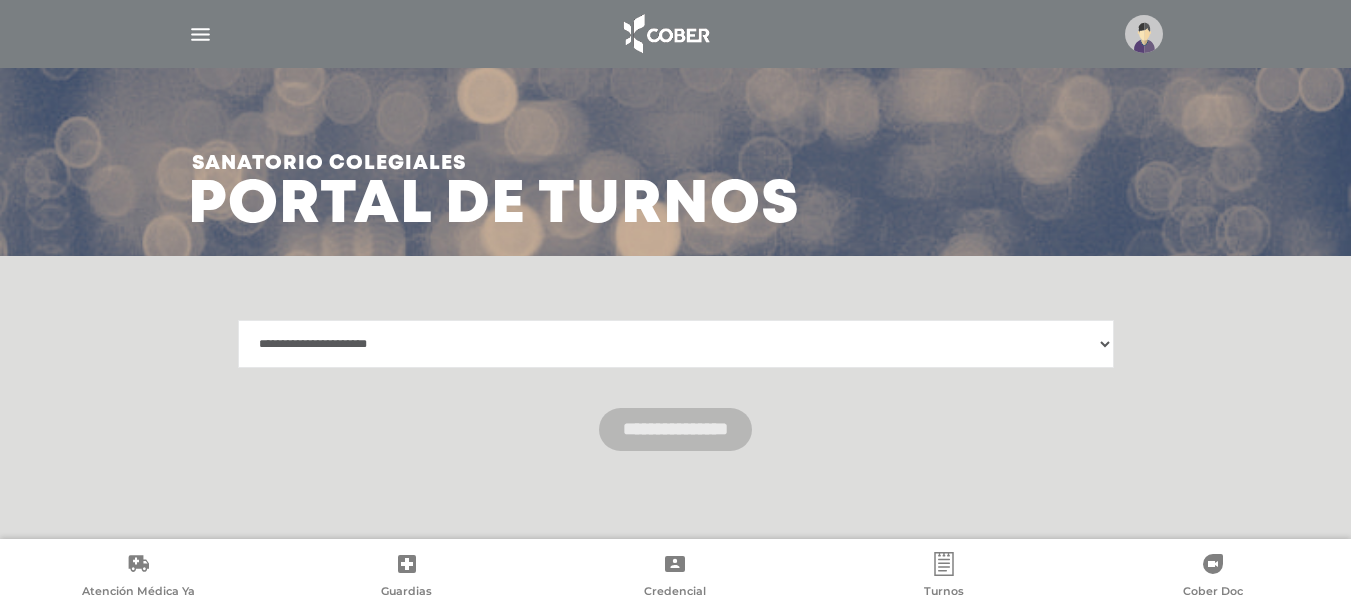 click on "**********" at bounding box center (676, 344) 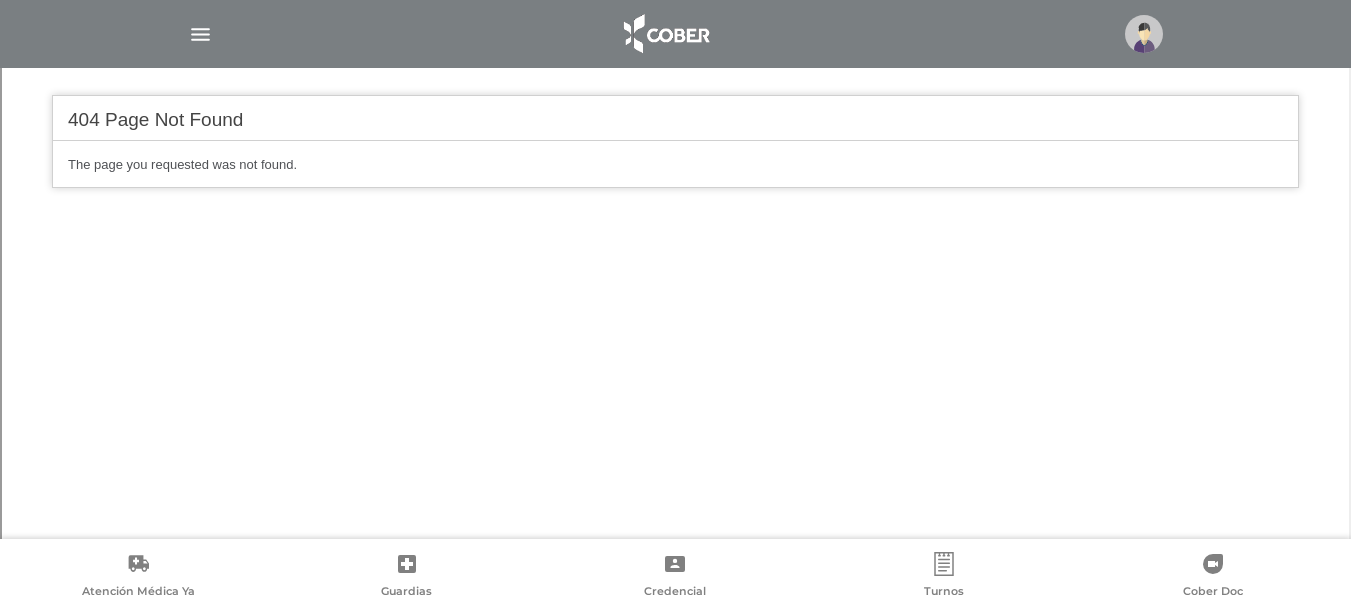 scroll, scrollTop: 541, scrollLeft: 0, axis: vertical 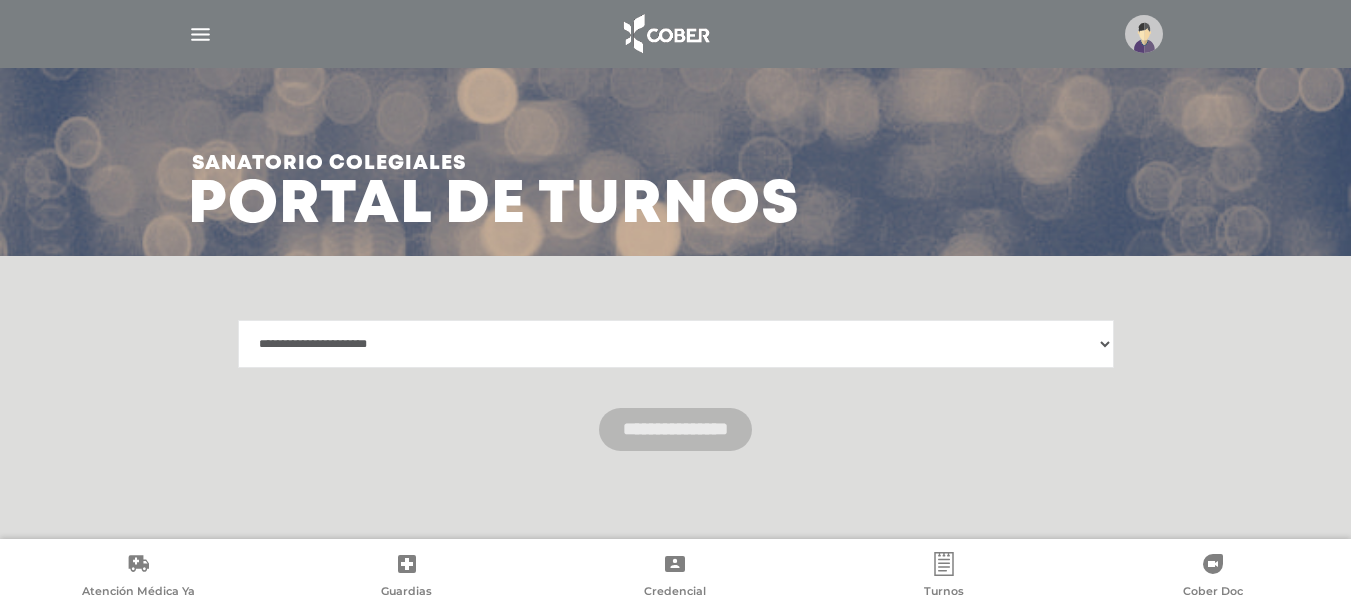 click on "**********" at bounding box center [676, 344] 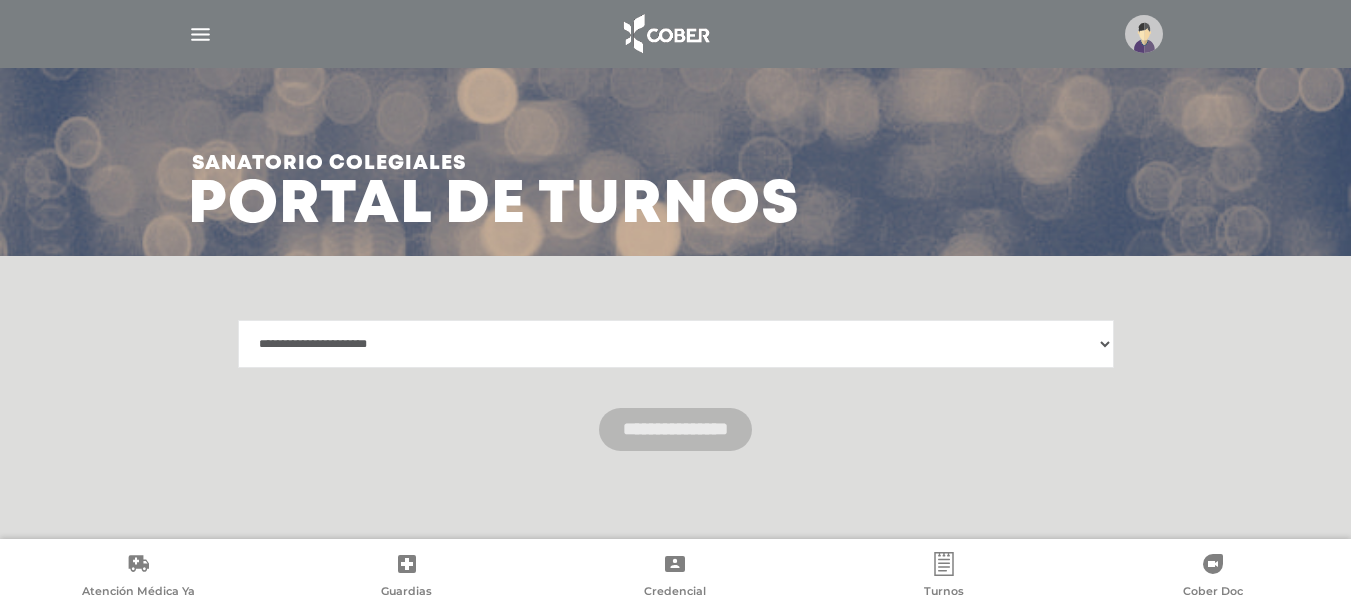 select on "**********" 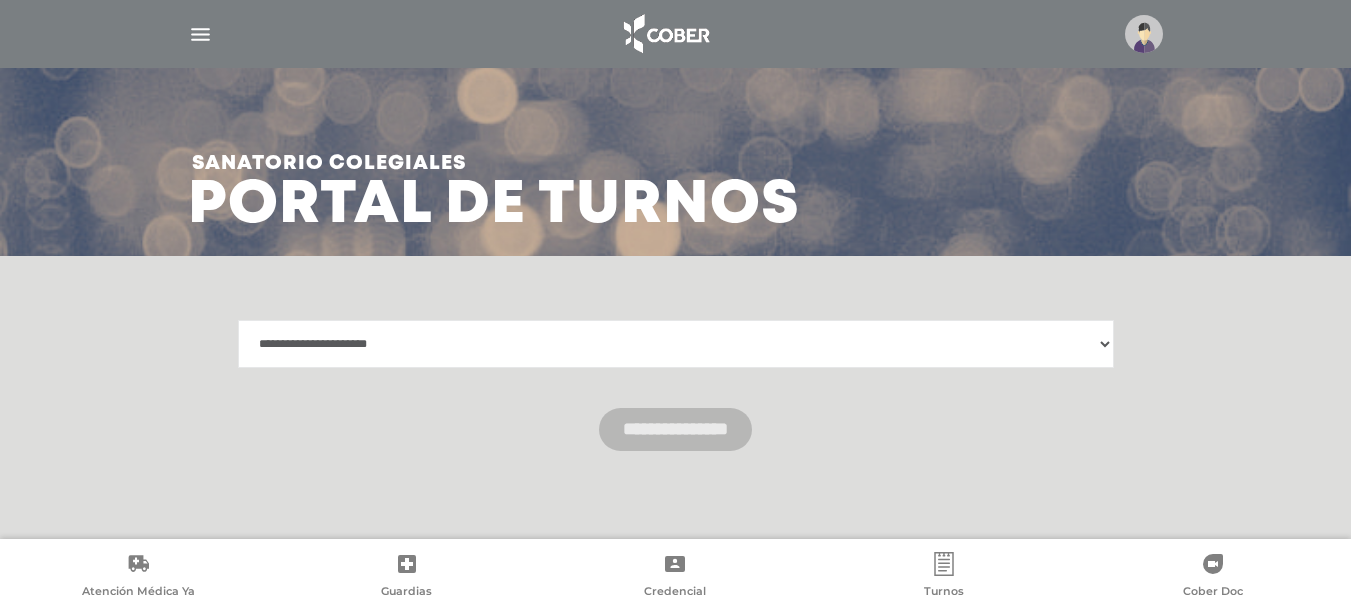 click on "**********" at bounding box center (676, 344) 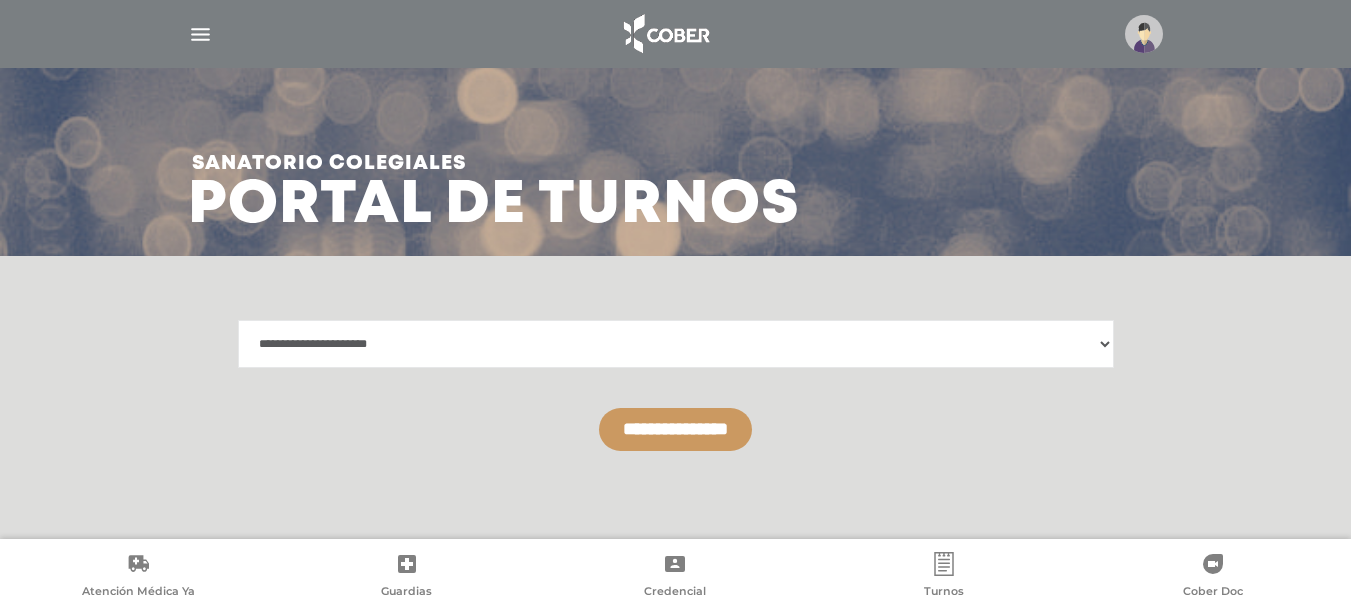 click on "**********" at bounding box center (675, 429) 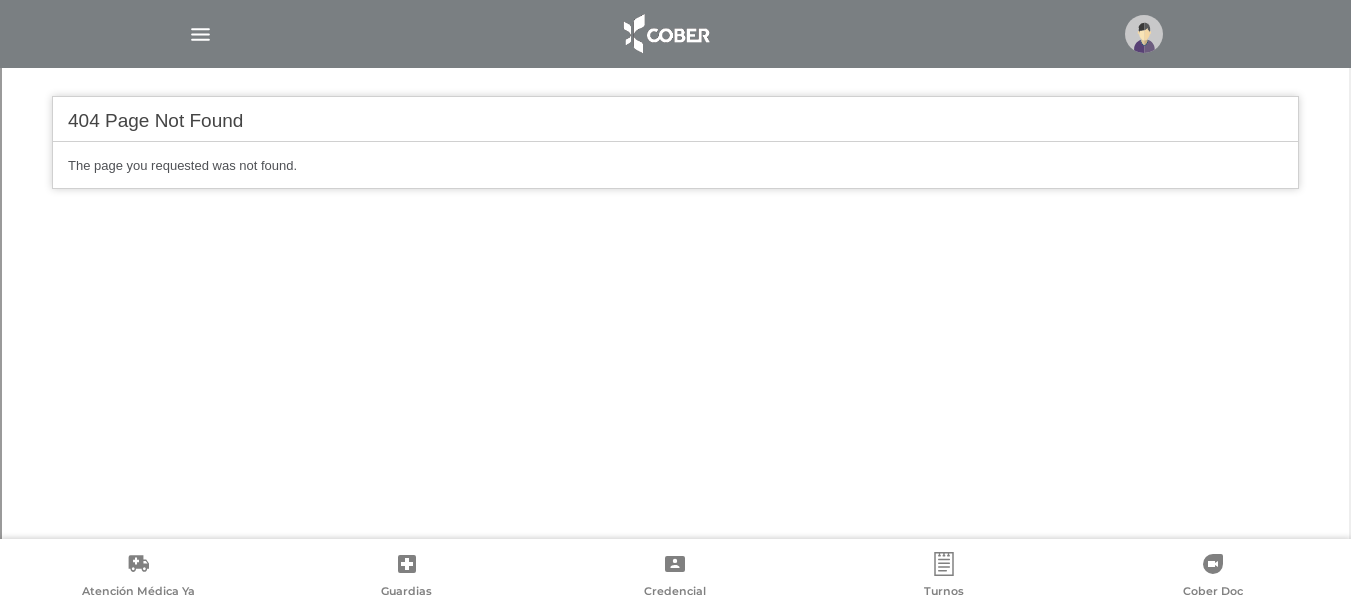 scroll, scrollTop: 541, scrollLeft: 0, axis: vertical 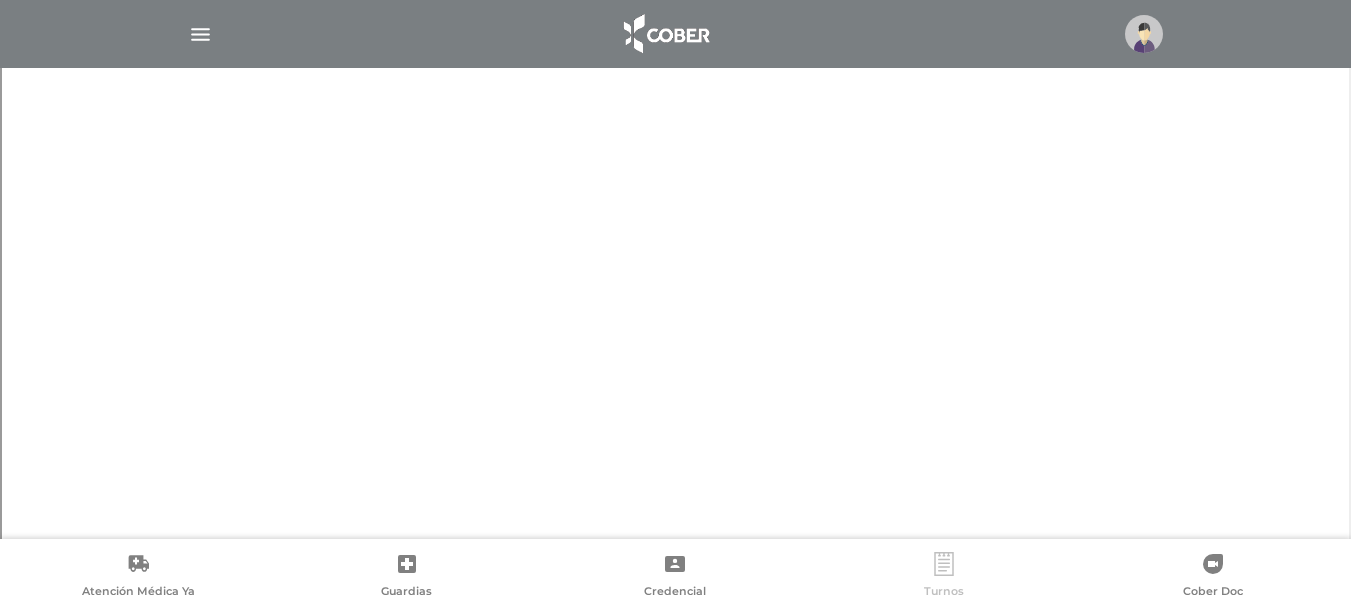 click 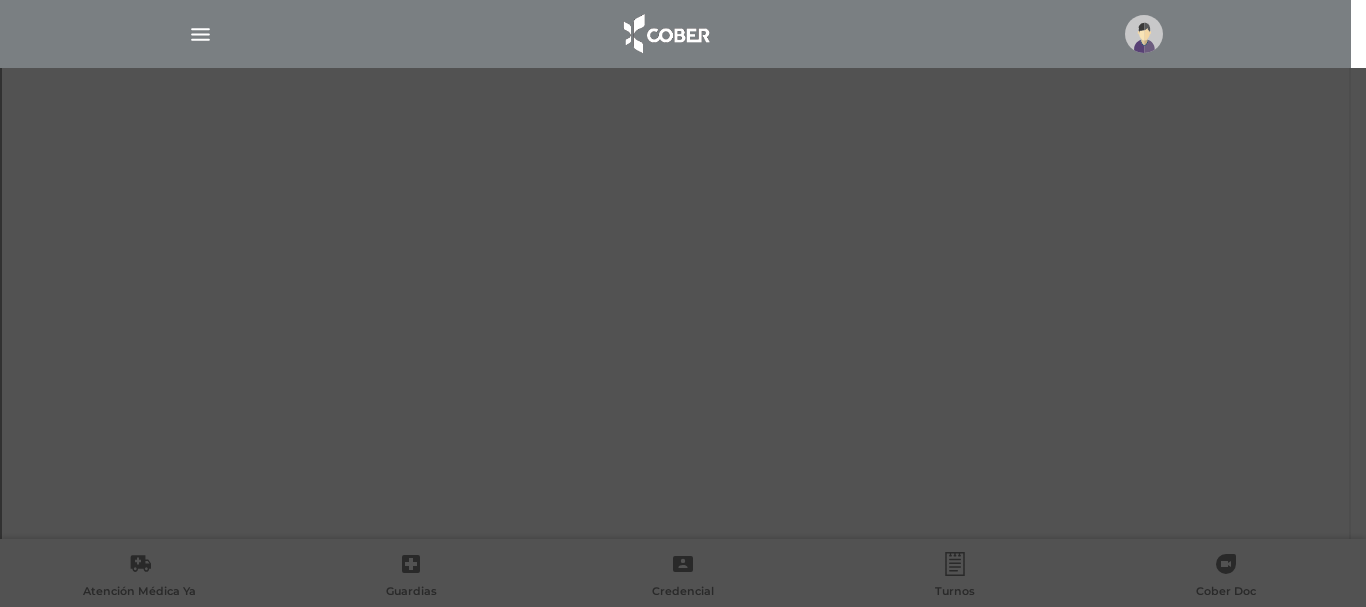 click on "Cober Touch  -  Desktop Mobile
inicio
Mi perfil
datos personales" at bounding box center (683, -424) 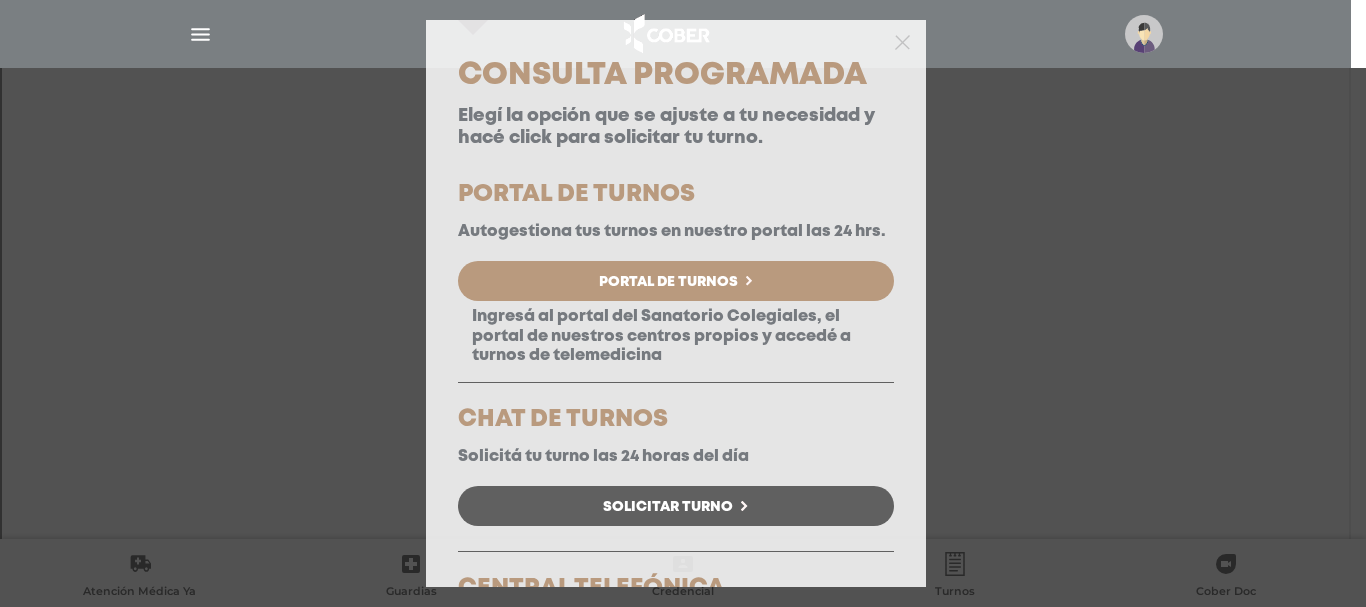 click on "Portal de Turnos" at bounding box center [668, 282] 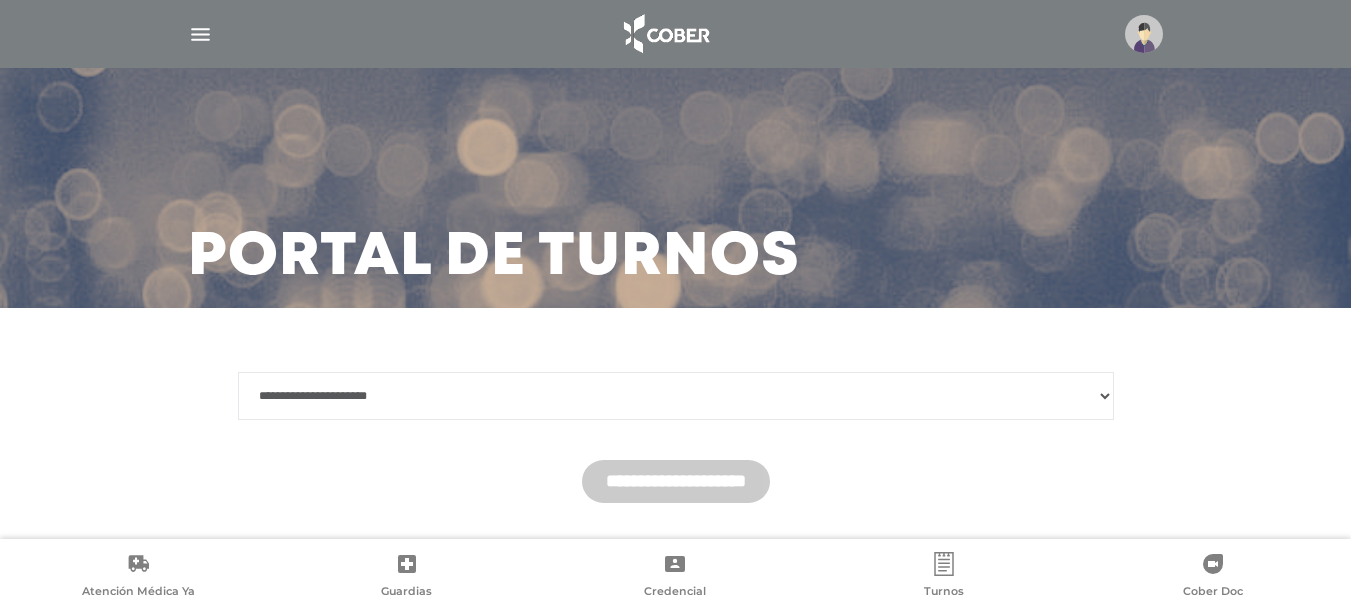 scroll, scrollTop: 0, scrollLeft: 0, axis: both 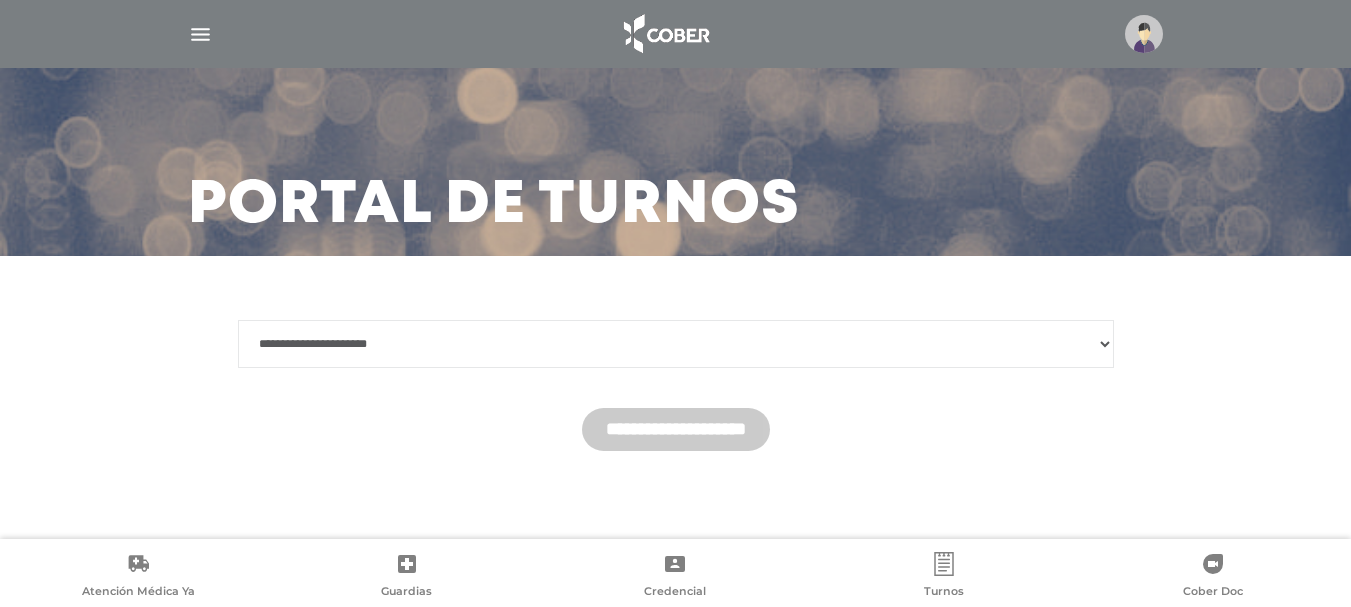 click on "**********" at bounding box center [676, 344] 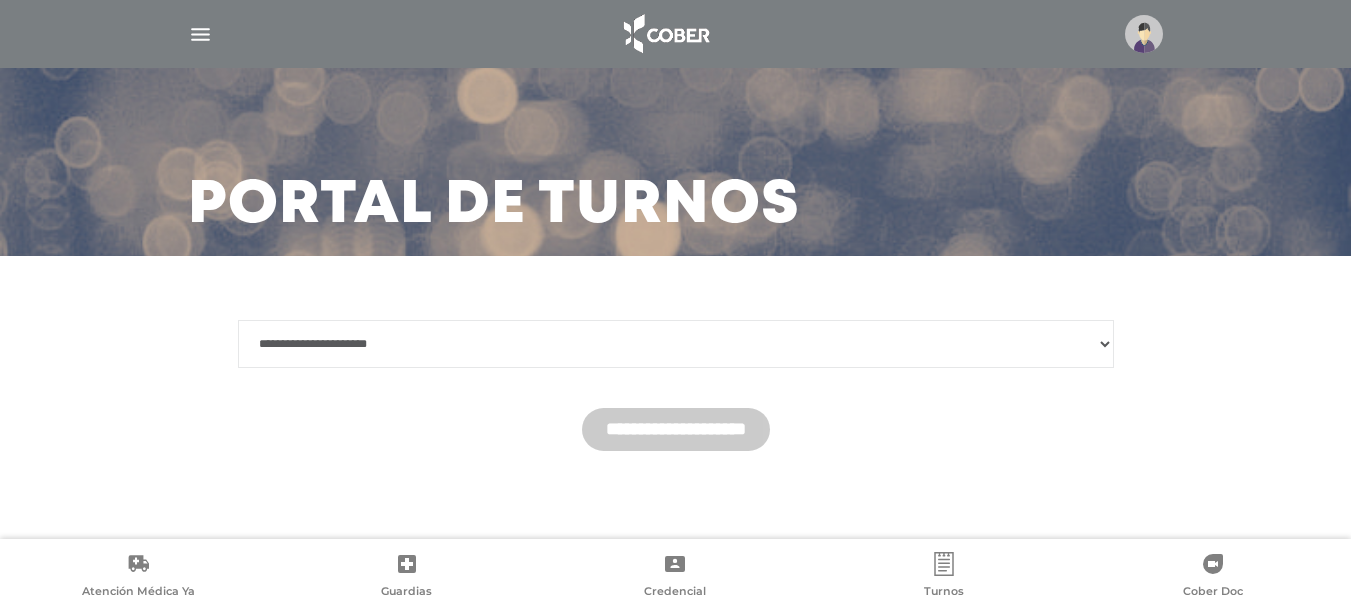 select on "*******" 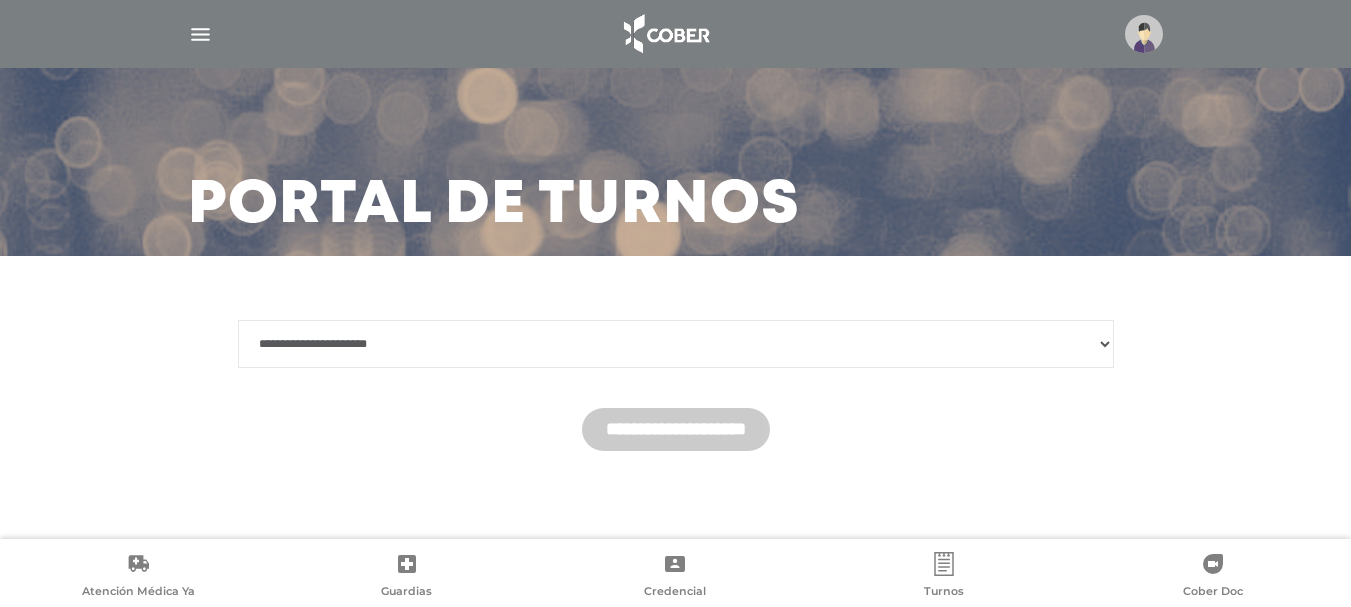 click on "**********" at bounding box center [676, 344] 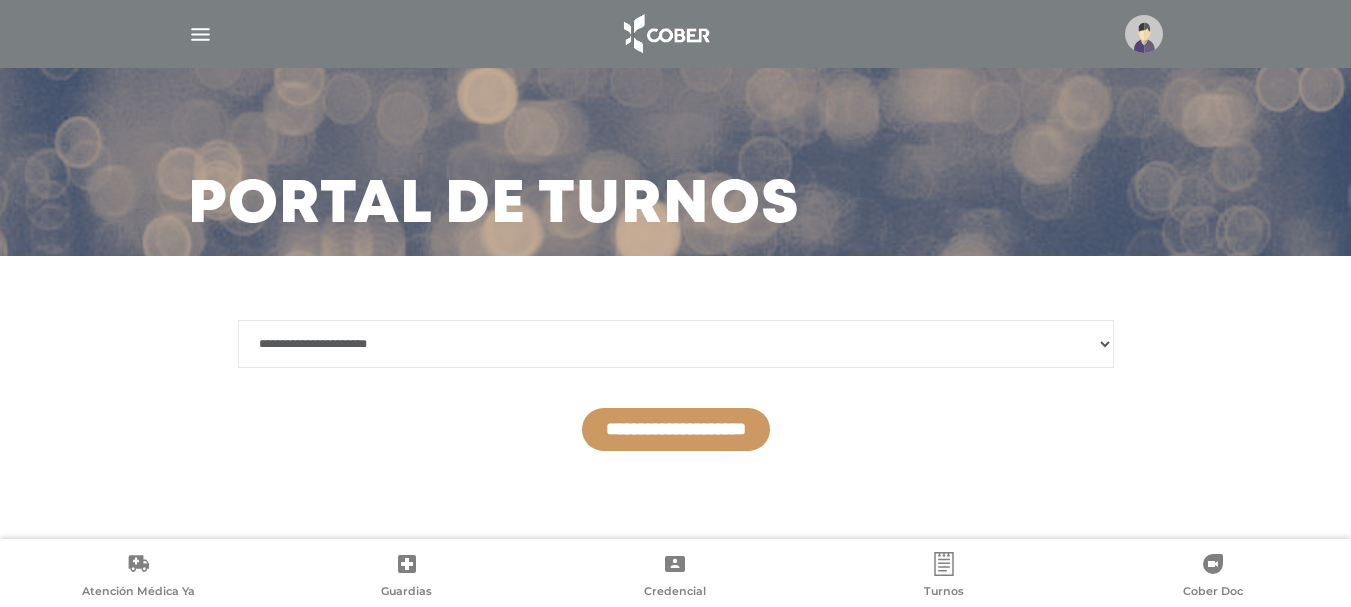 click on "**********" at bounding box center [676, 429] 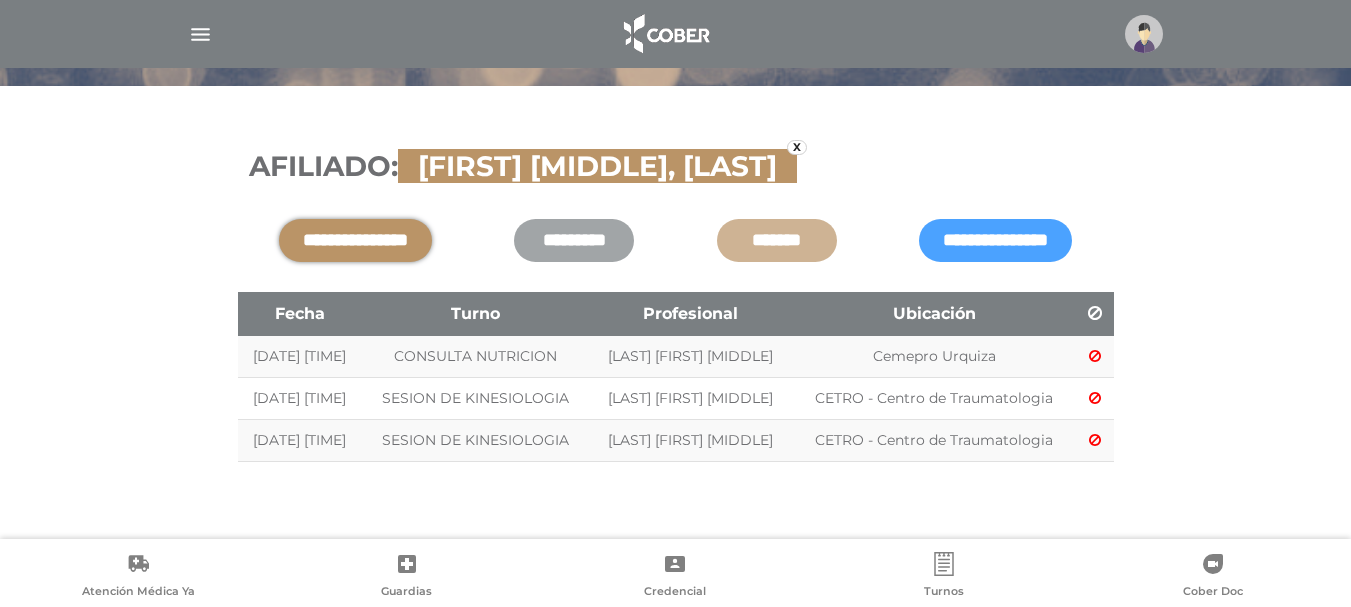 scroll, scrollTop: 214, scrollLeft: 0, axis: vertical 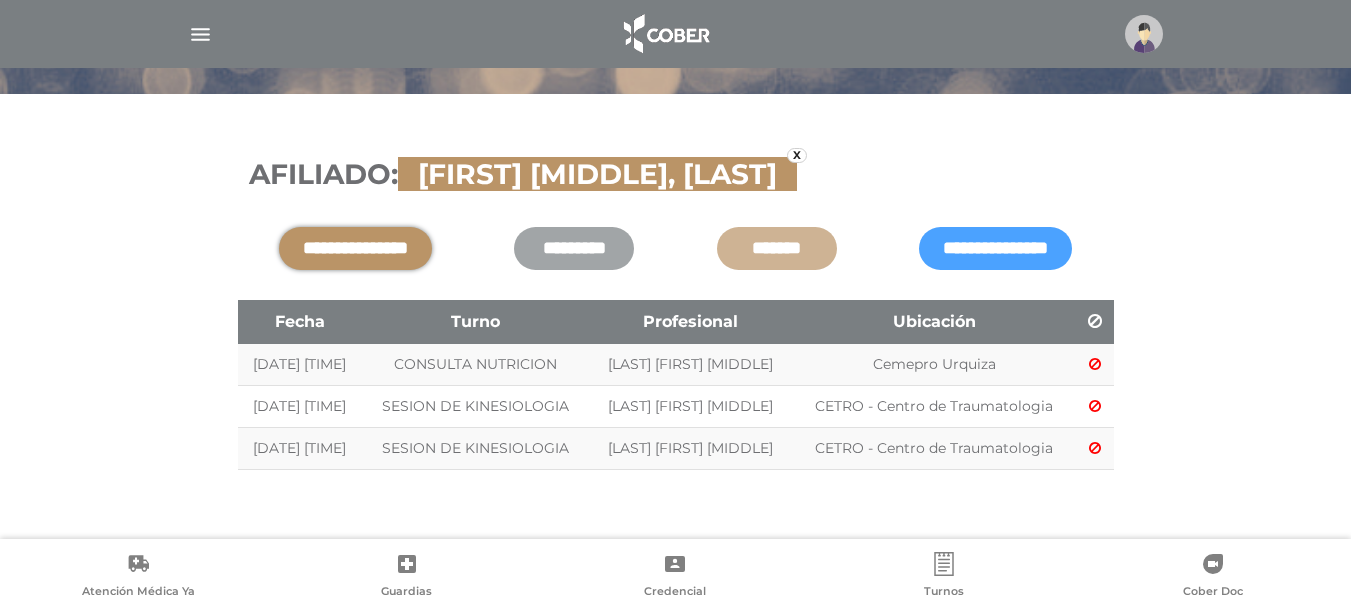 click on "**********" at bounding box center [355, 248] 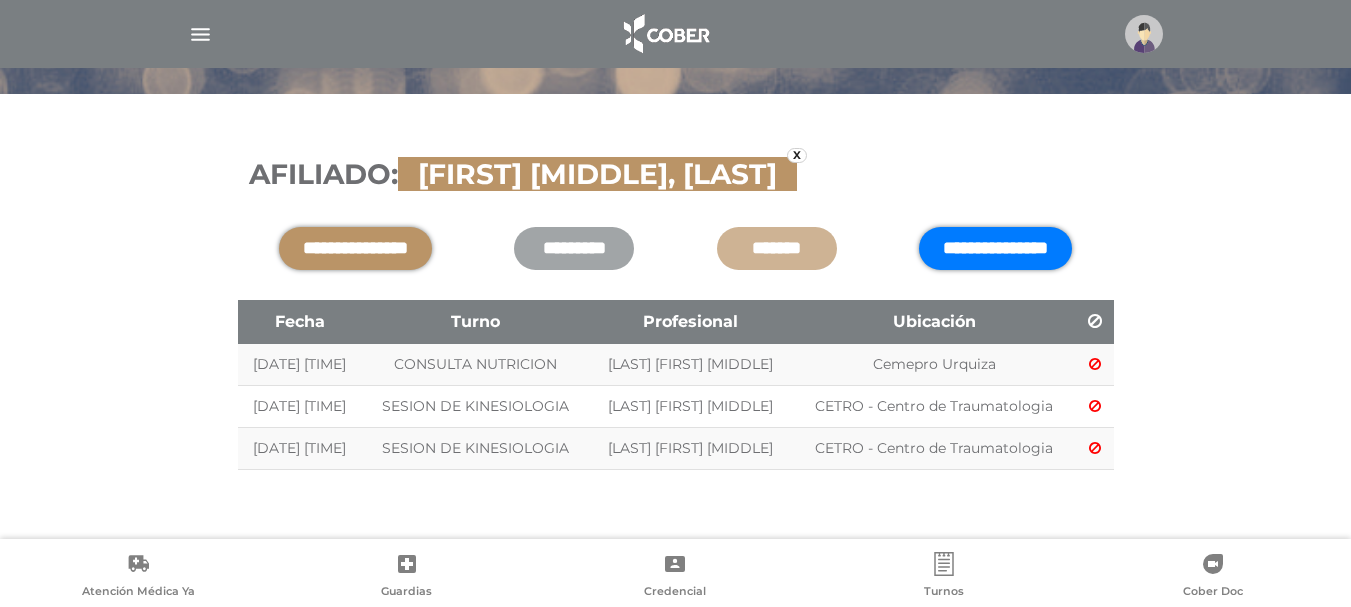 click on "**********" at bounding box center (995, 248) 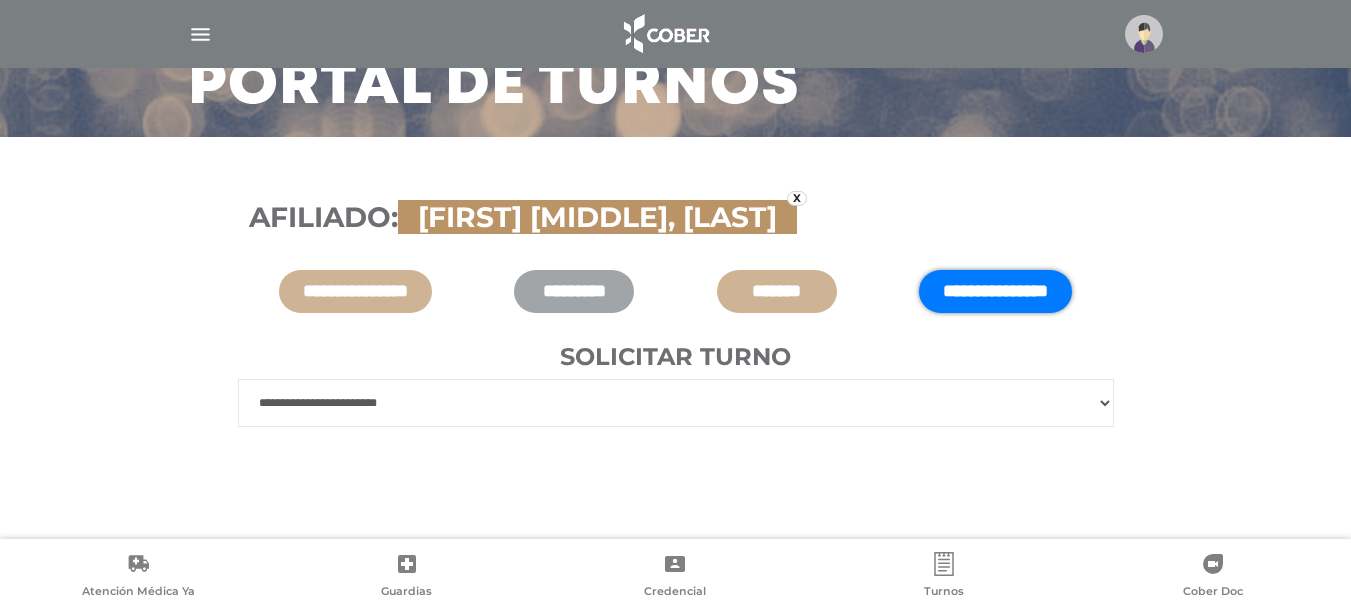 click on "**********" at bounding box center [676, 403] 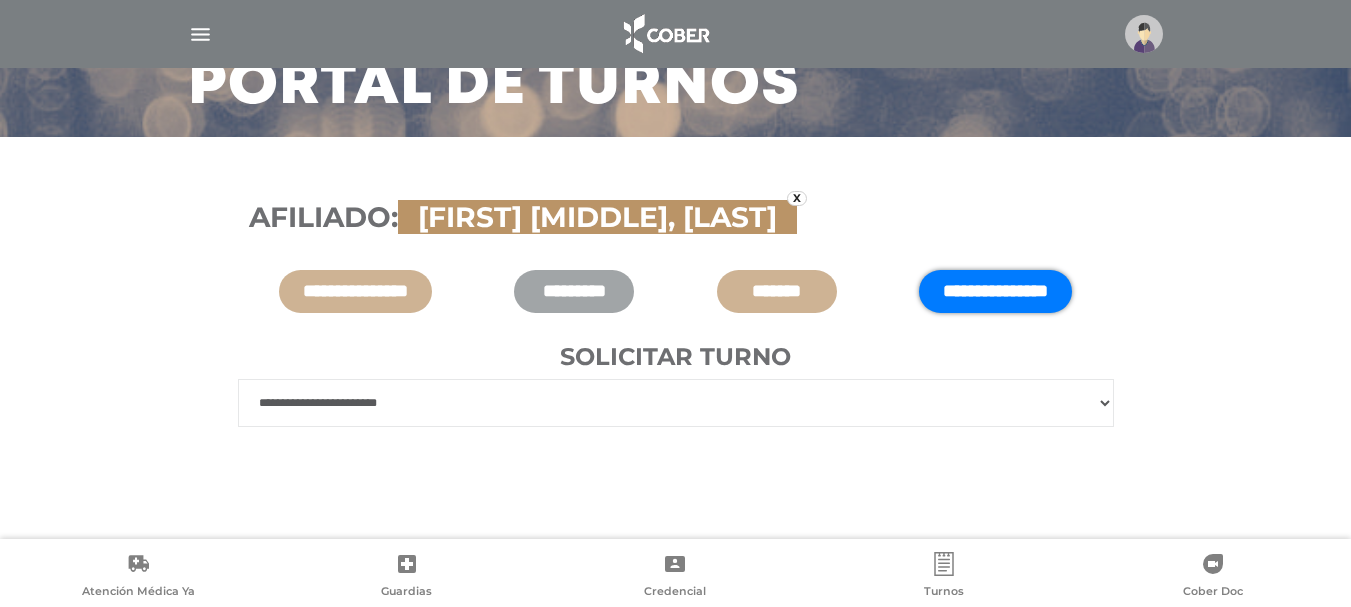 select on "******" 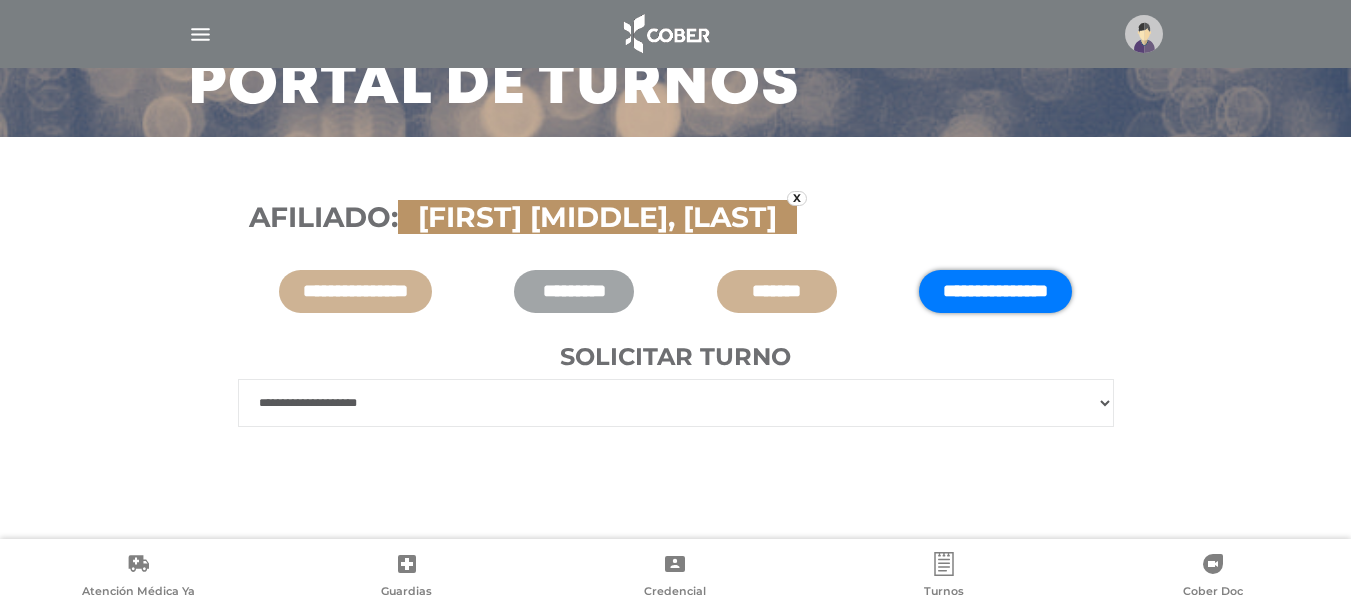 click on "**********" at bounding box center [676, 403] 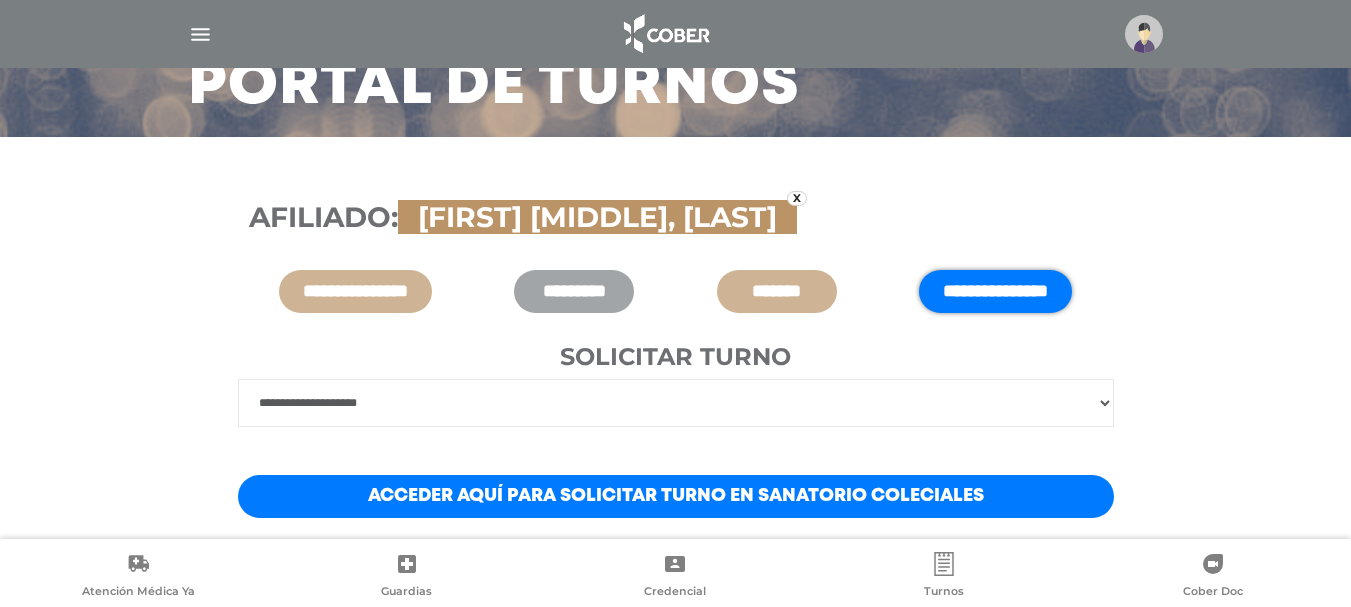 click on "Acceder aquí para solicitar turno en Sanatorio Coleciales" at bounding box center [676, 496] 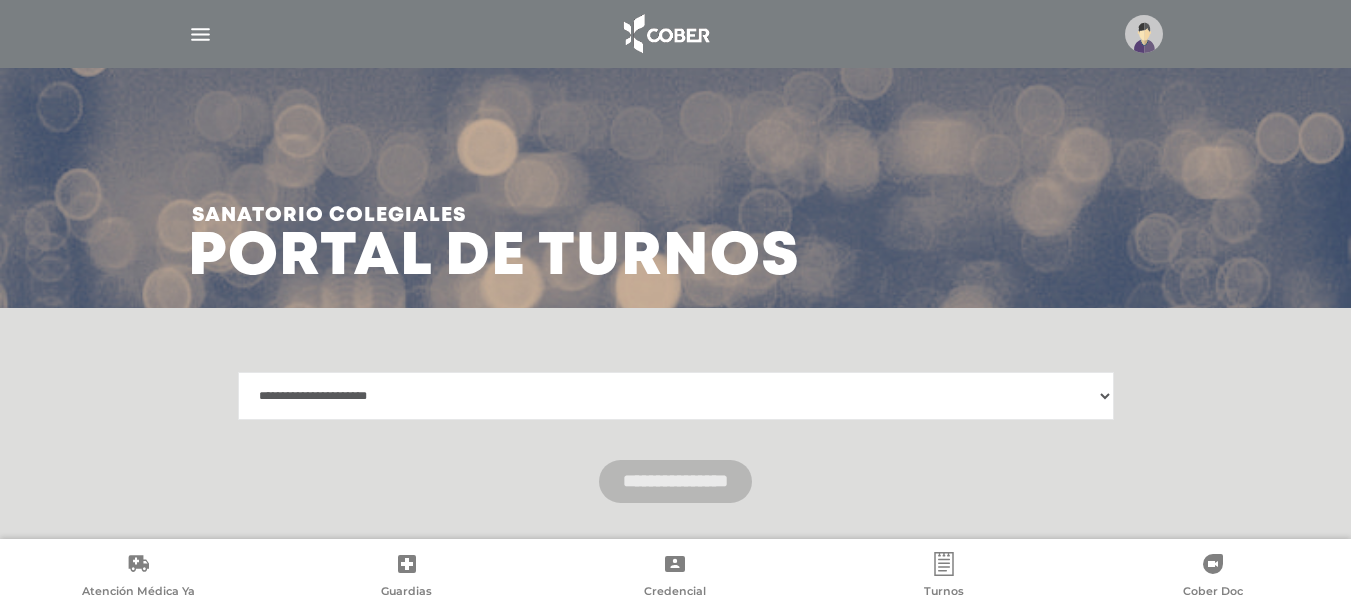 scroll, scrollTop: 0, scrollLeft: 0, axis: both 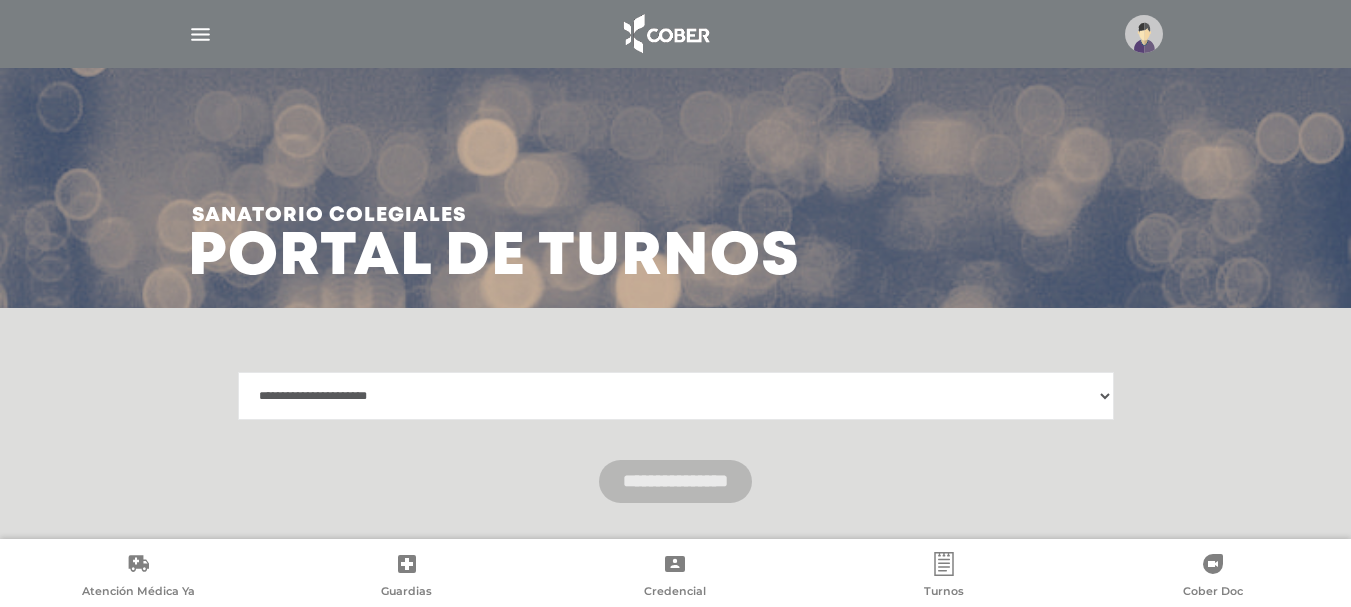 select on "**********" 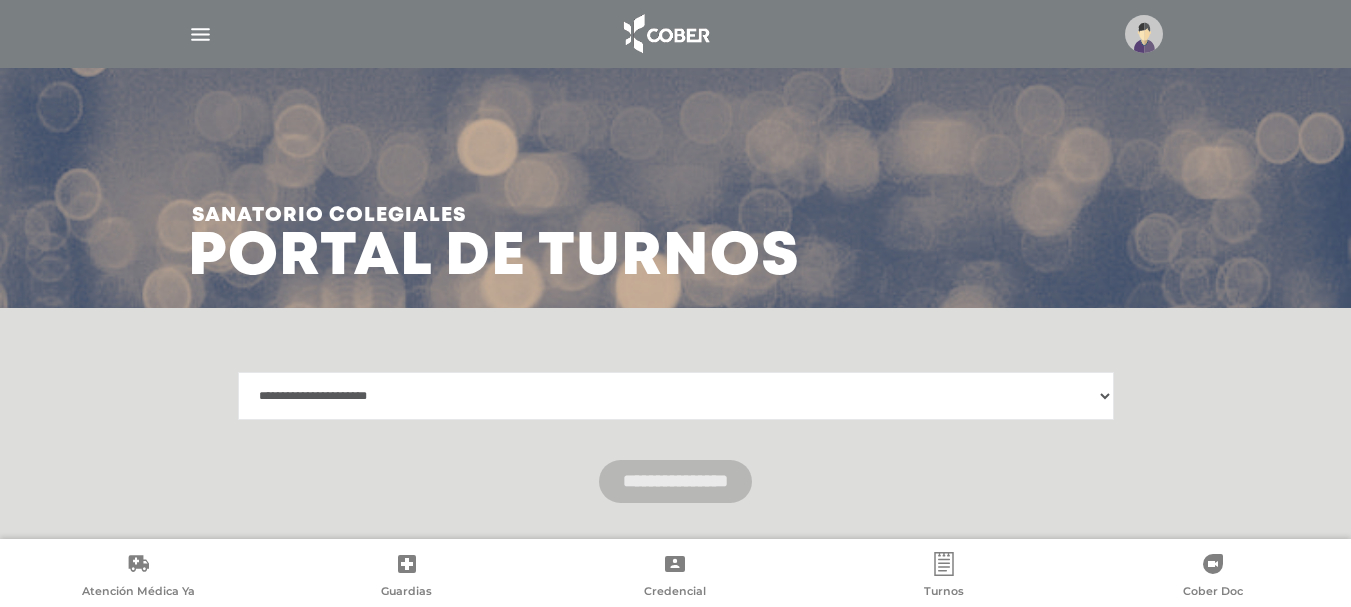 click on "**********" at bounding box center (676, 396) 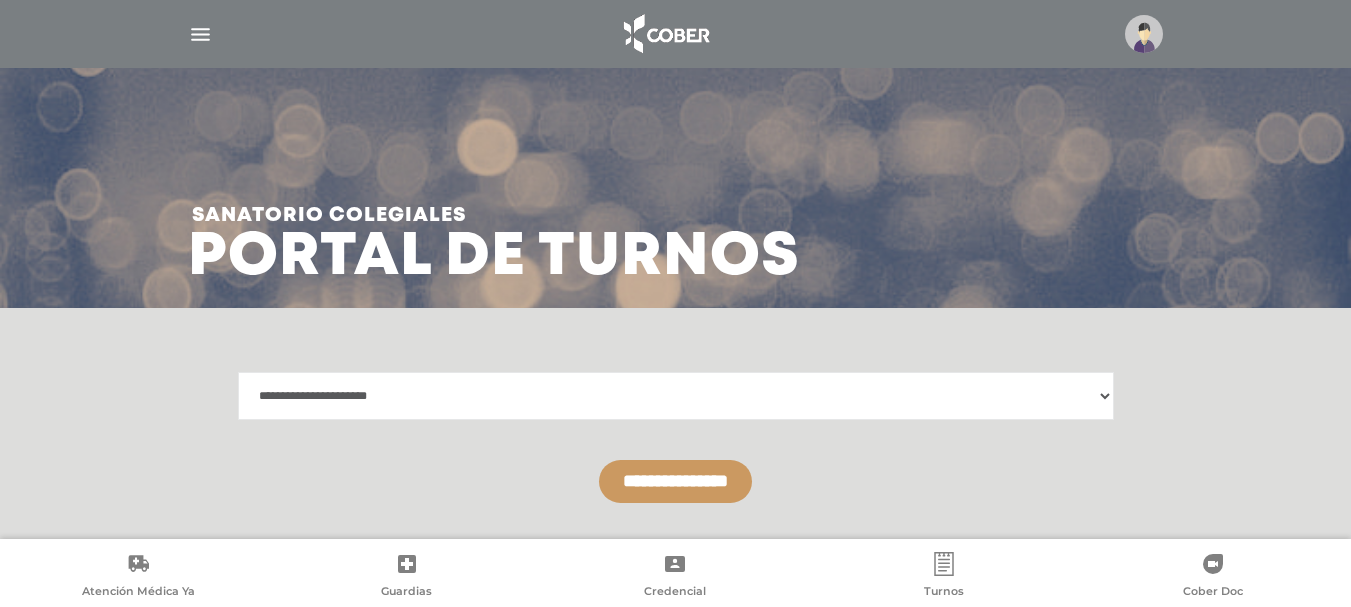 click on "**********" at bounding box center [675, 481] 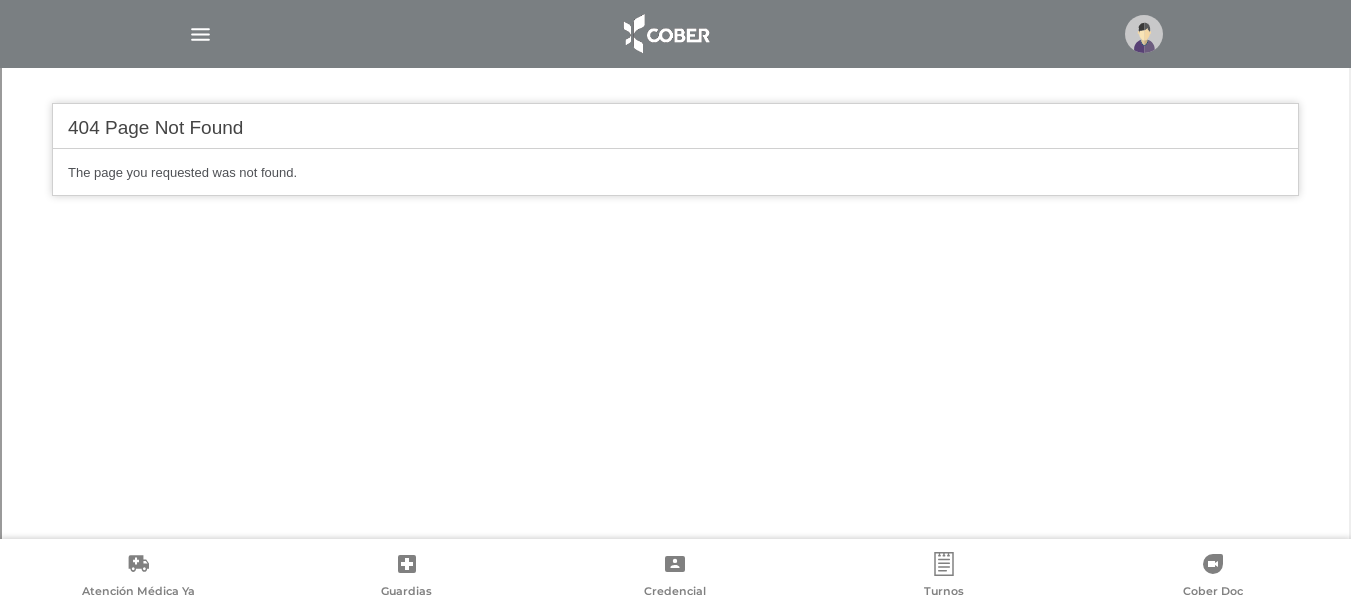 scroll, scrollTop: 541, scrollLeft: 0, axis: vertical 